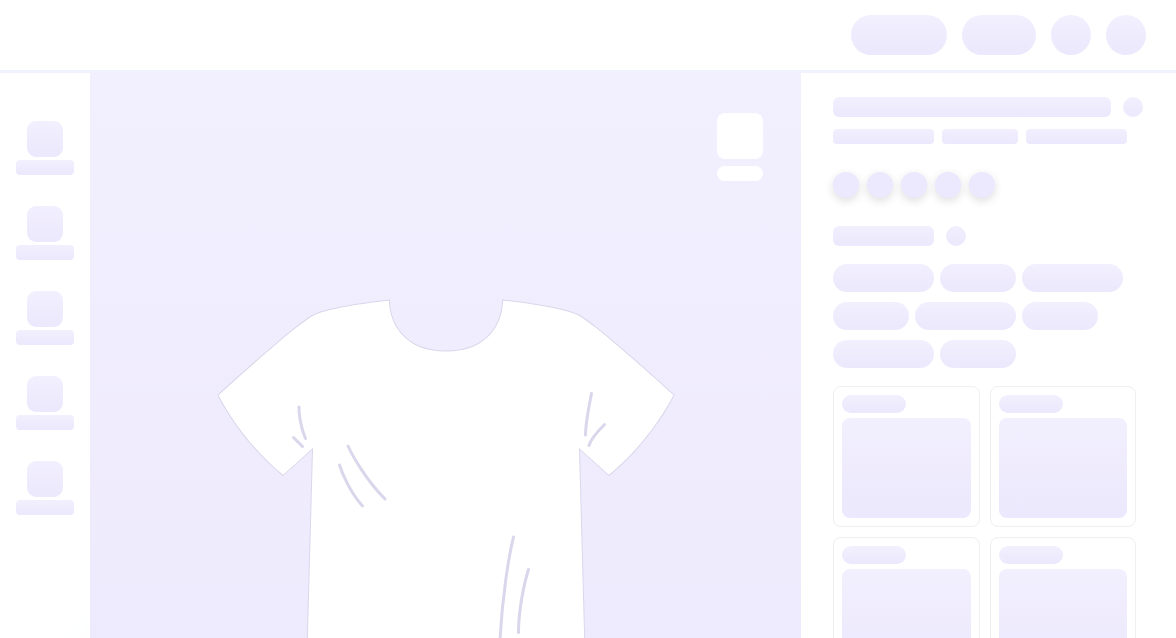 scroll, scrollTop: 0, scrollLeft: 0, axis: both 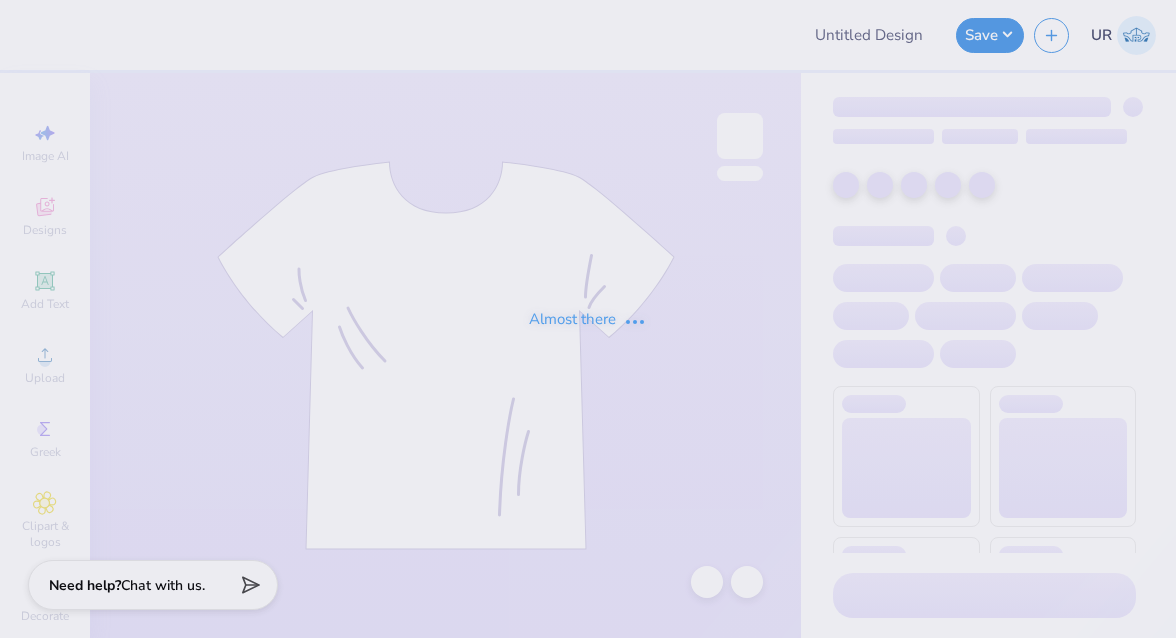 type on "Merch for Camp [PERSON]" 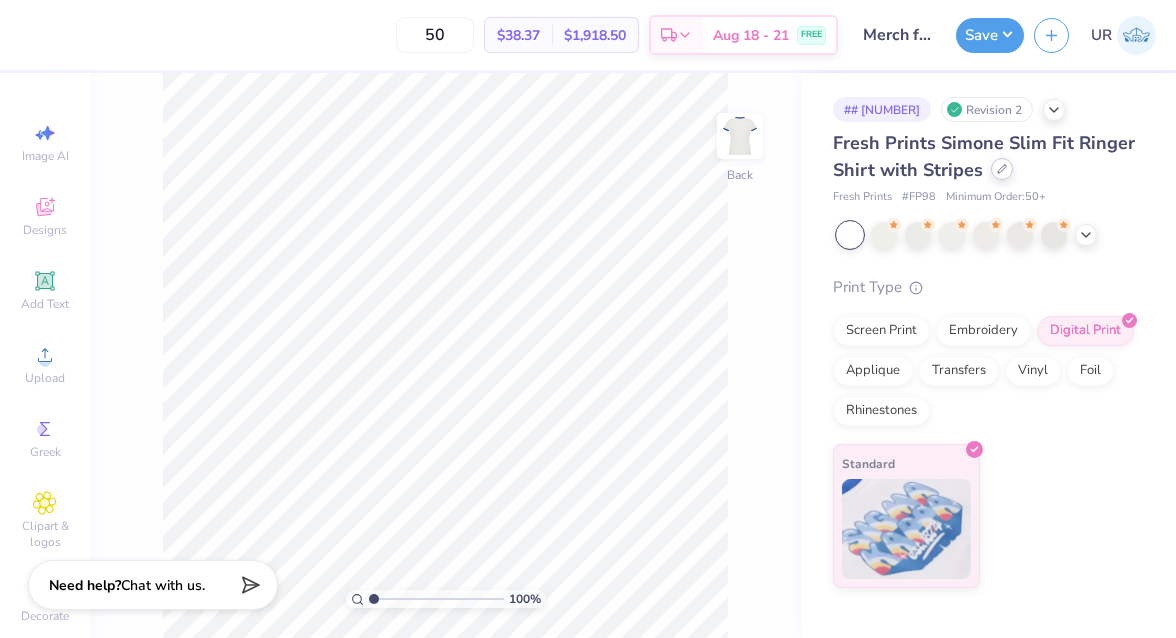 click at bounding box center (1002, 169) 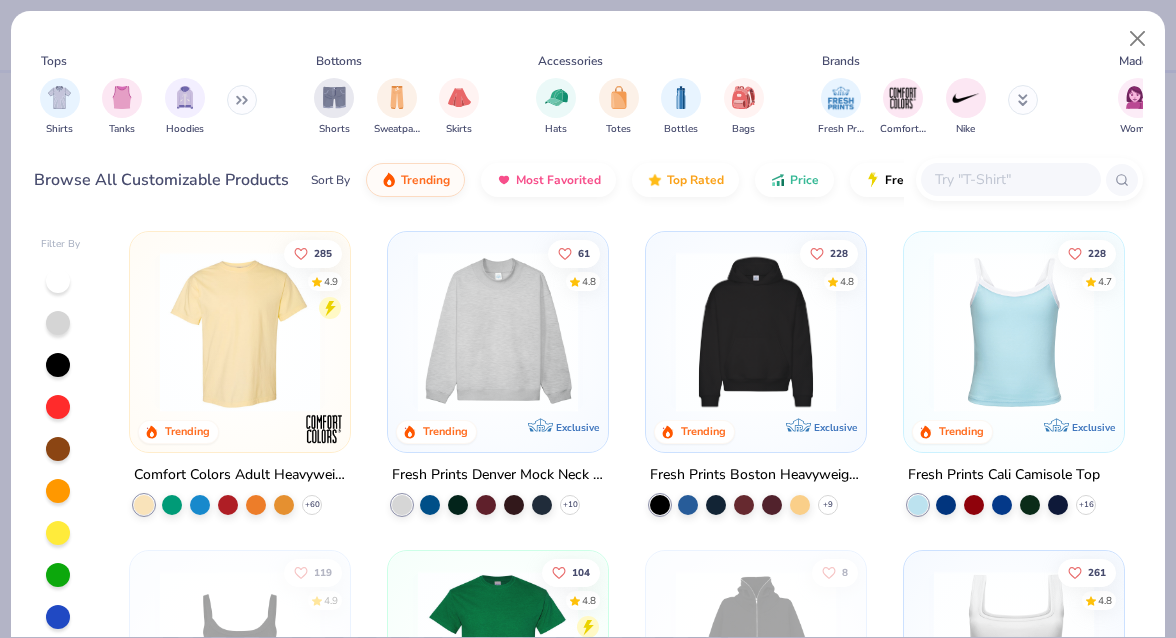 click at bounding box center [1010, 179] 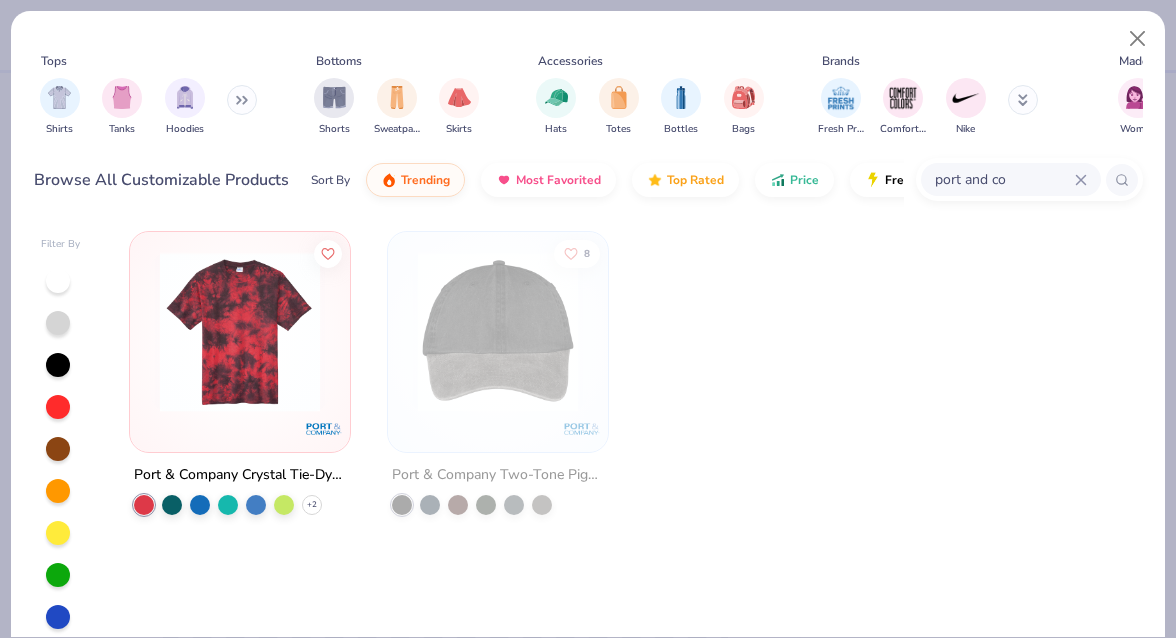 click on "port and co" at bounding box center (1004, 179) 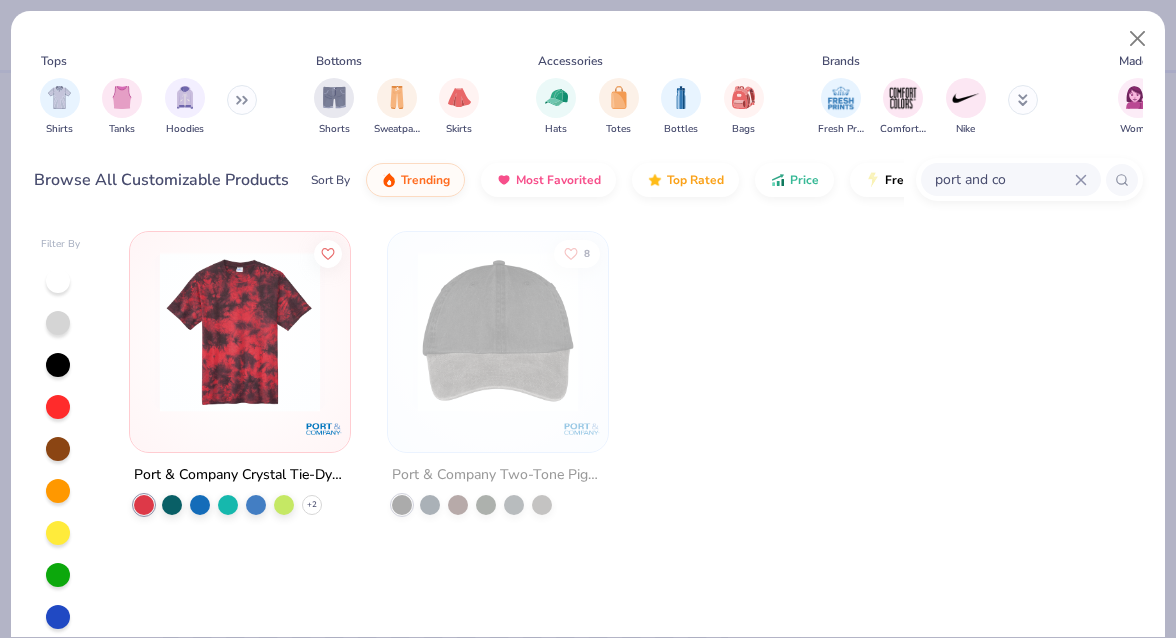 click on "port and co" at bounding box center (1004, 179) 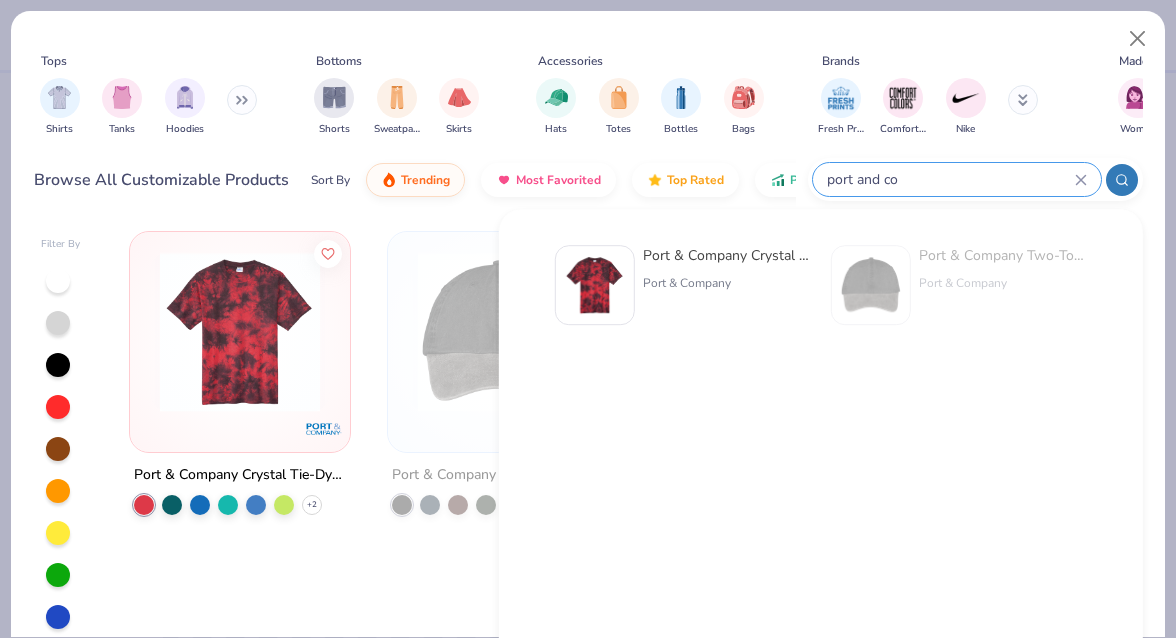 click on "port and co" at bounding box center (950, 179) 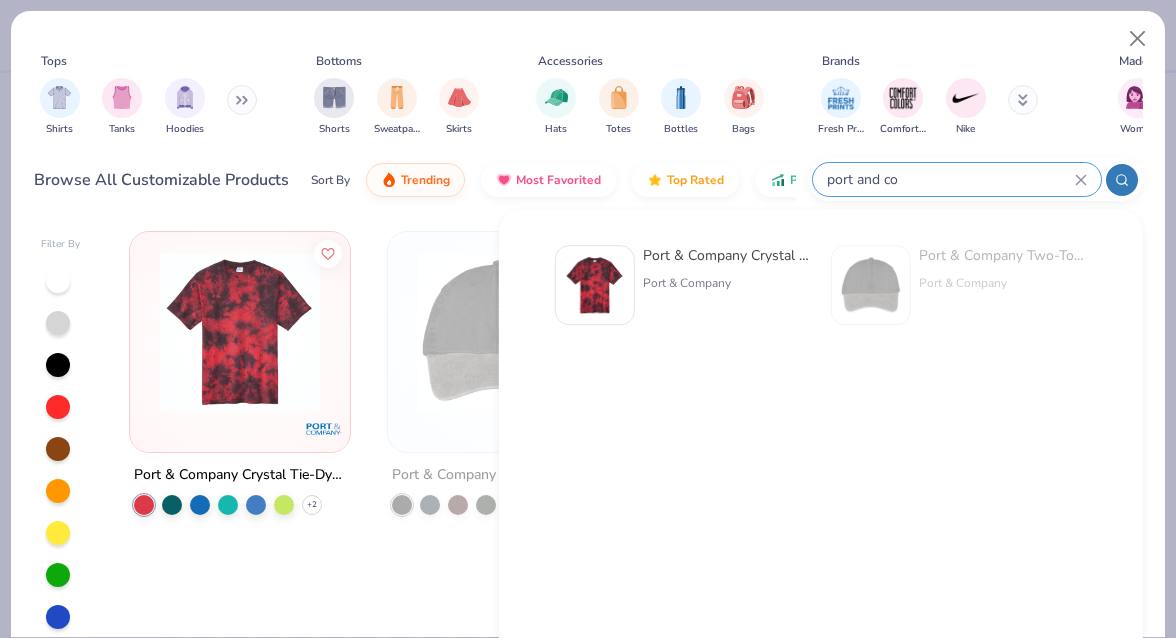 click on "port and co" at bounding box center (950, 179) 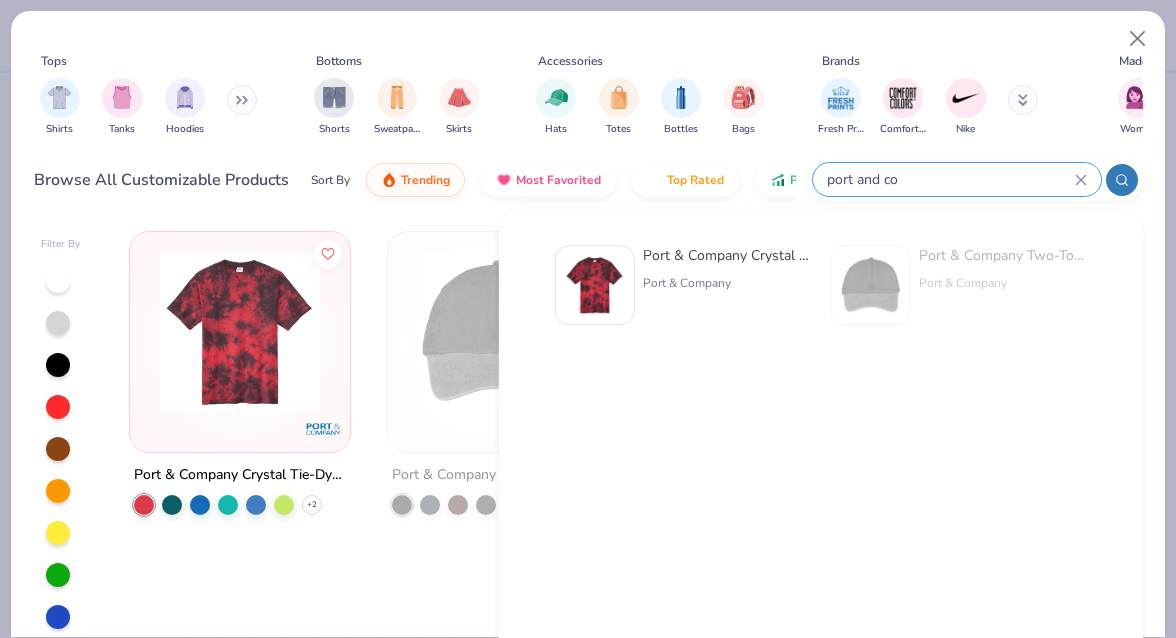 click on "port and co" at bounding box center (950, 179) 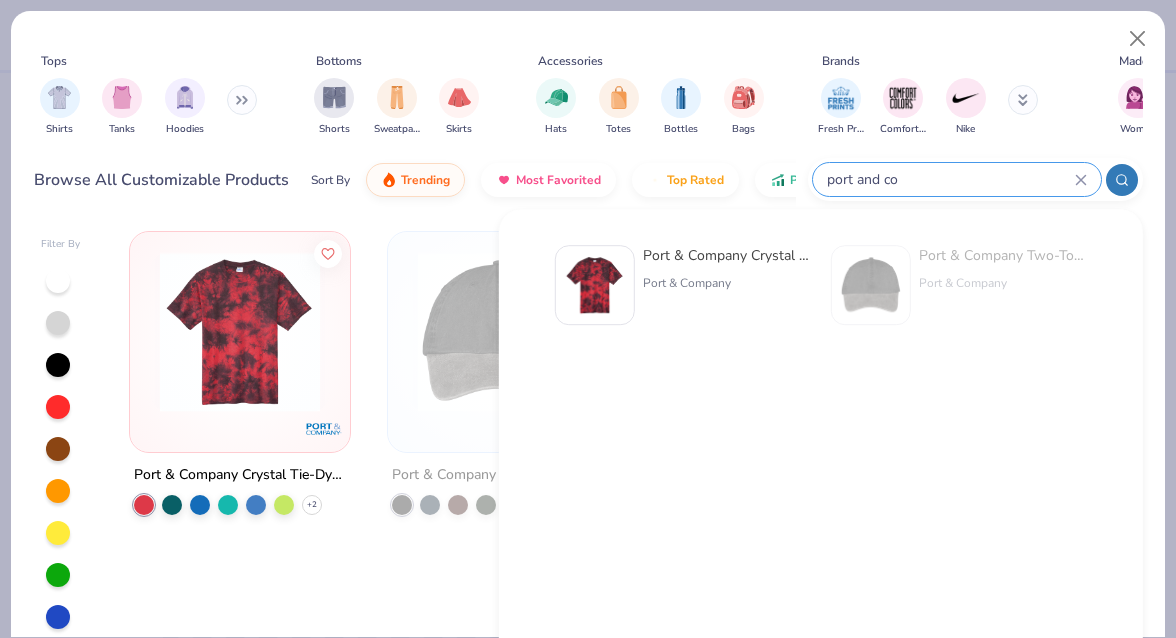 click on "port and co" at bounding box center (950, 179) 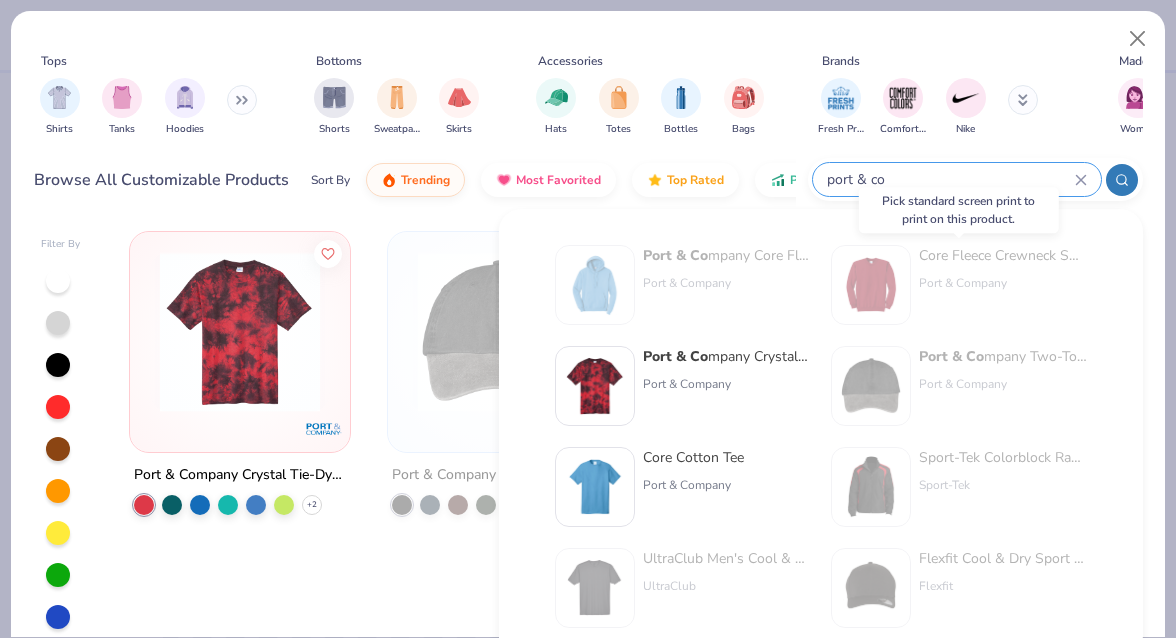 type on "port & co" 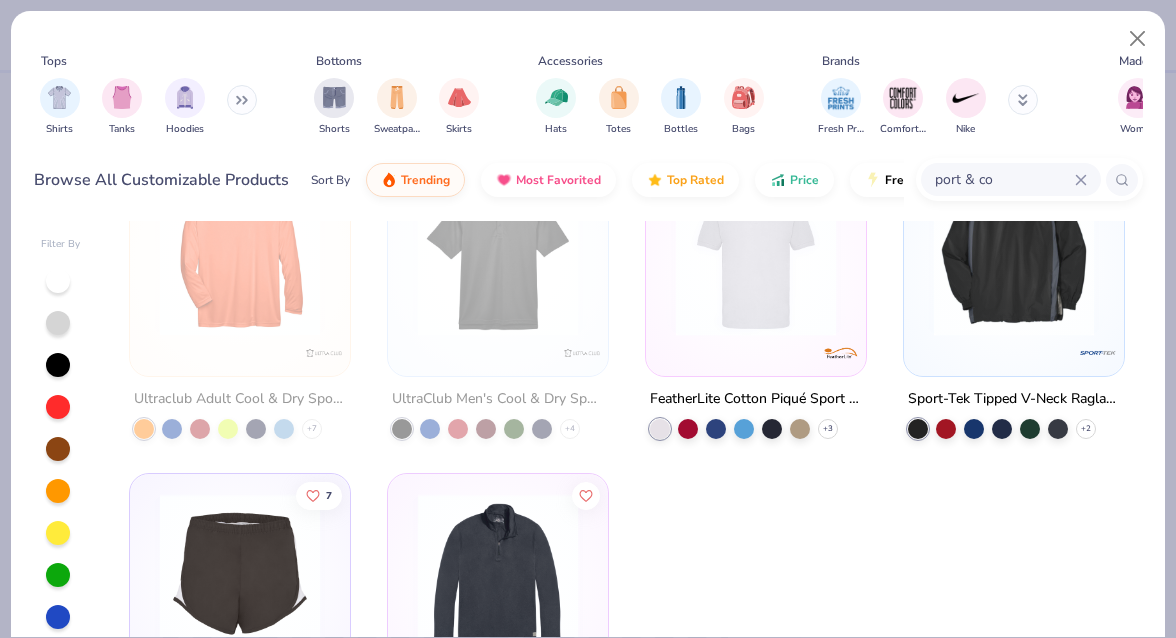 scroll, scrollTop: 713, scrollLeft: 0, axis: vertical 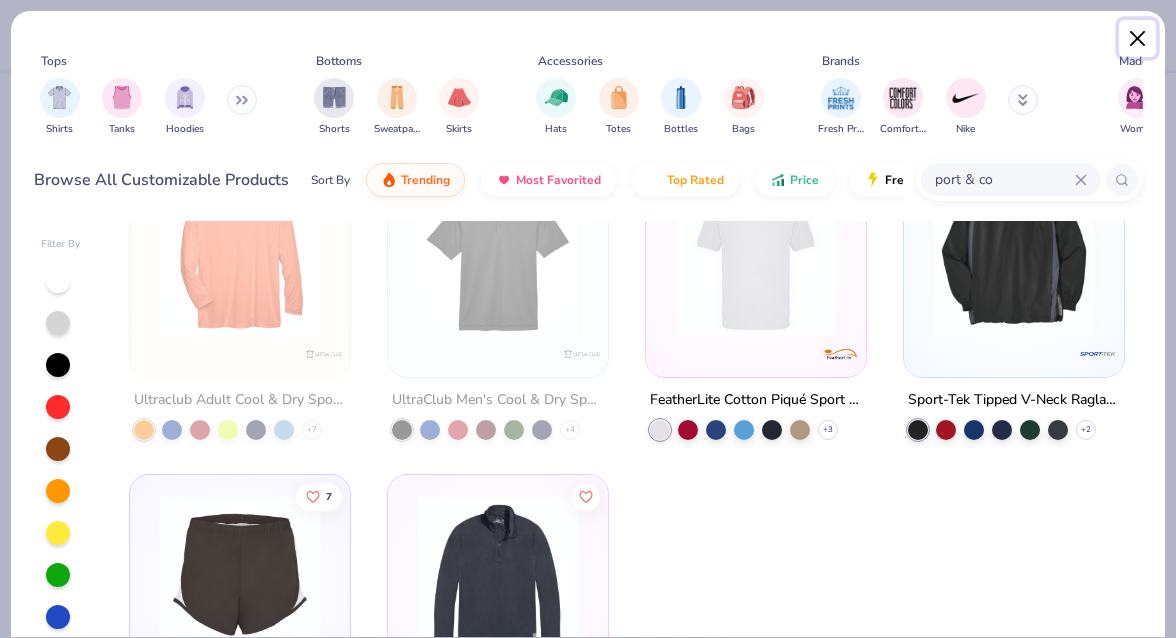 click at bounding box center [1138, 39] 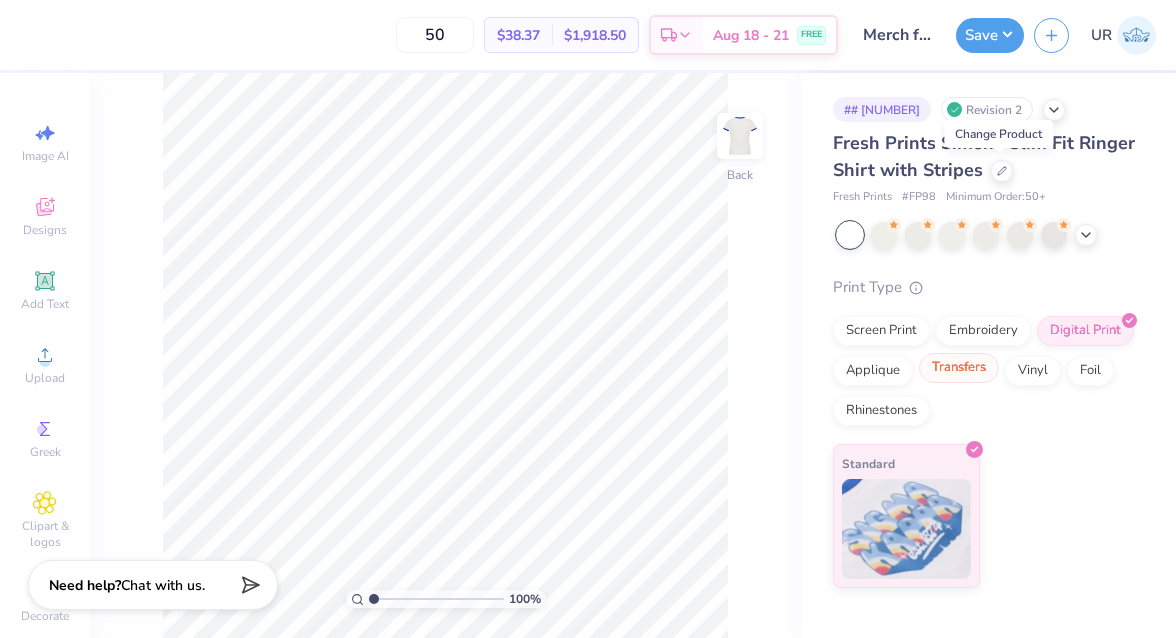 click on "Transfers" at bounding box center [959, 368] 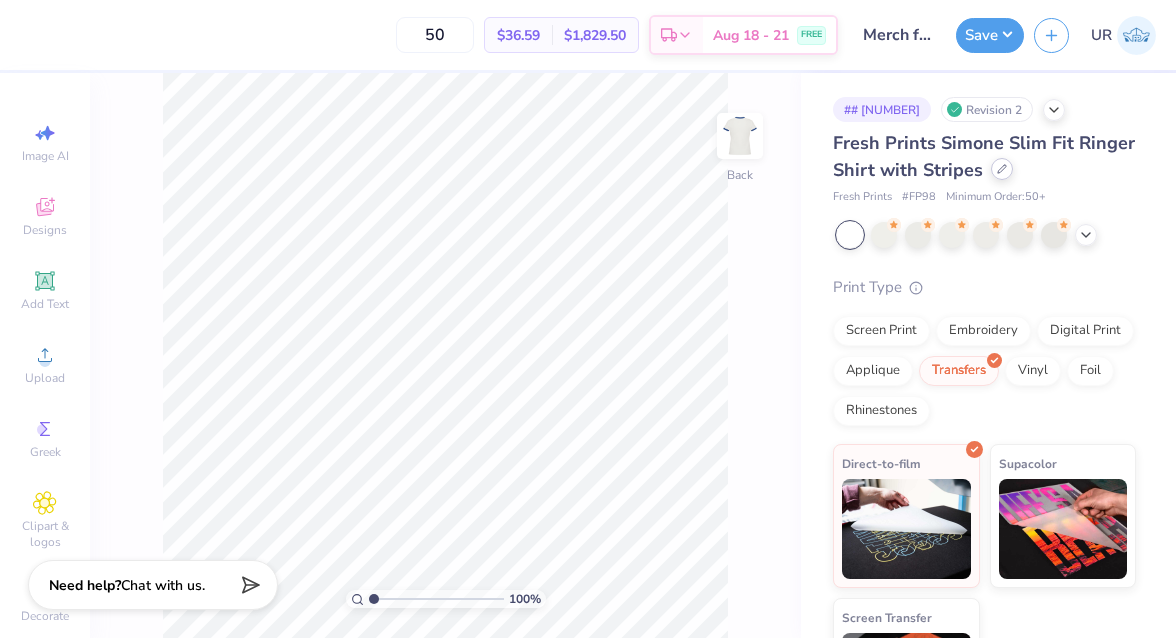 click 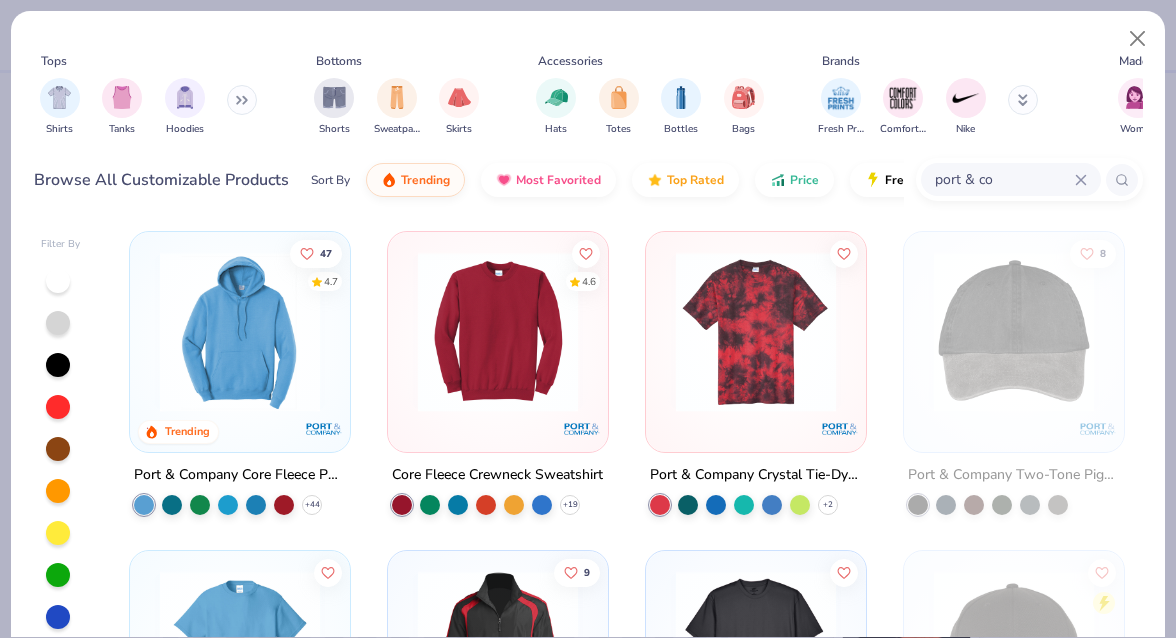 click on "port & co" at bounding box center (1004, 179) 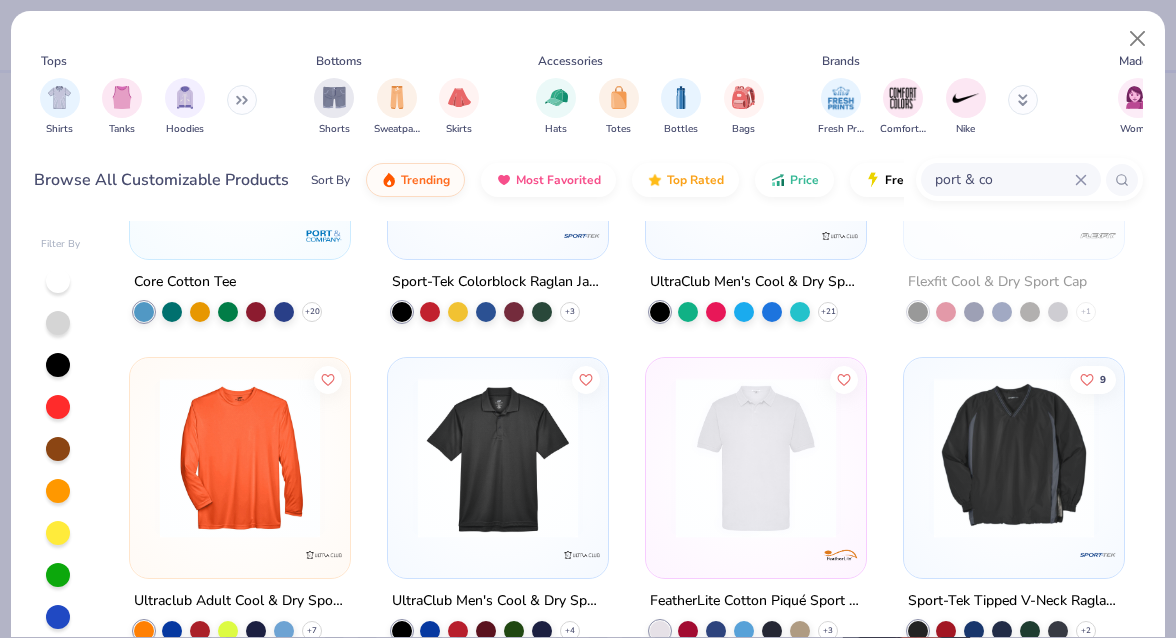 scroll, scrollTop: 775, scrollLeft: 0, axis: vertical 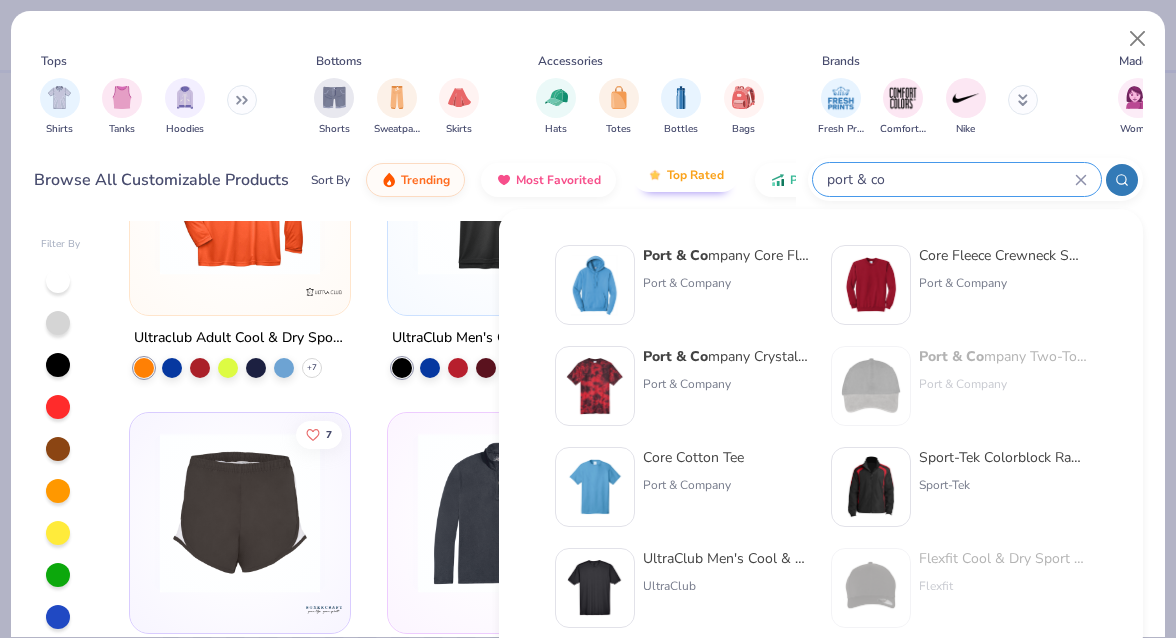 drag, startPoint x: 906, startPoint y: 171, endPoint x: 722, endPoint y: 170, distance: 184.00272 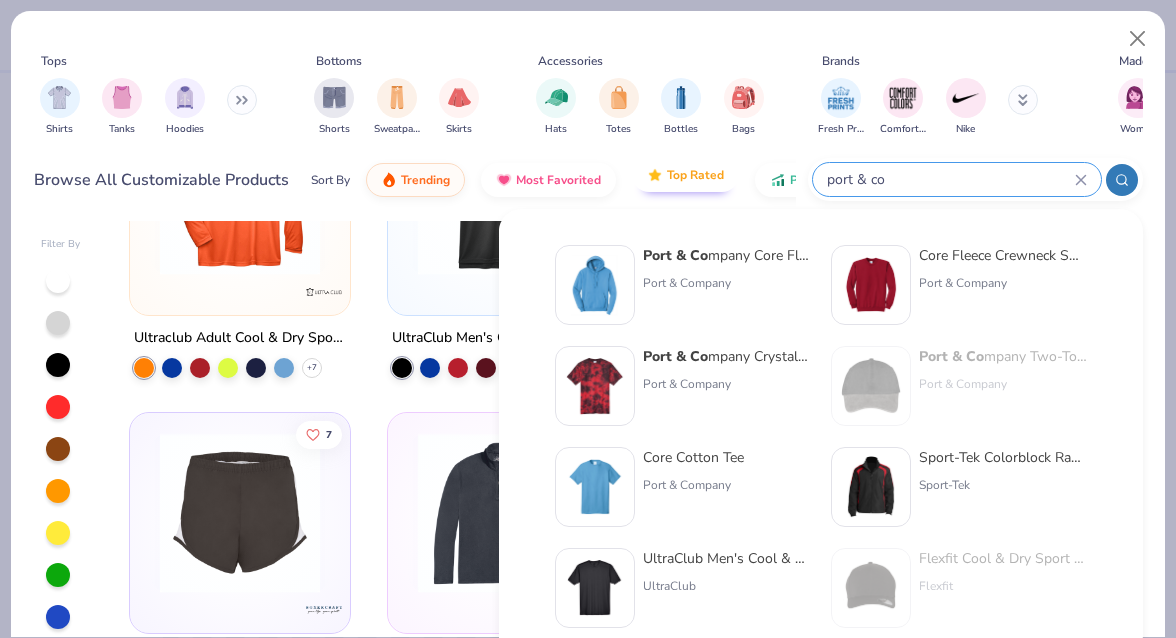 click on "Browse All Customizable Products Sort By Trending Most Favorited Top Rated Price Fresh Prints Flash 5 day delivery port & co" at bounding box center (588, 180) 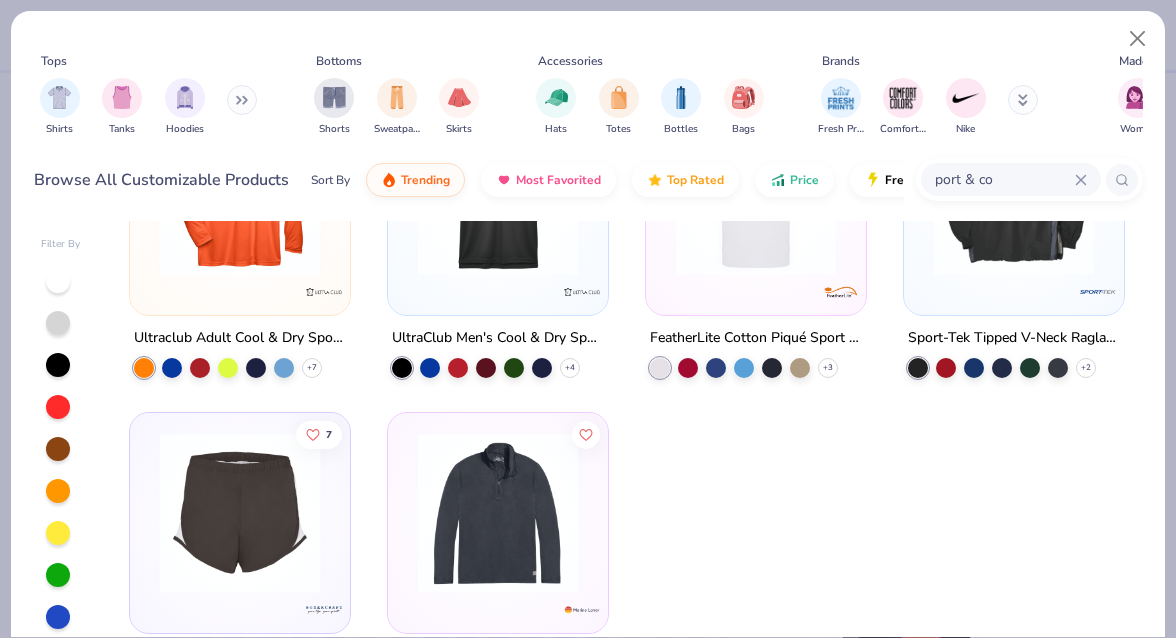 paste on "PC54R" 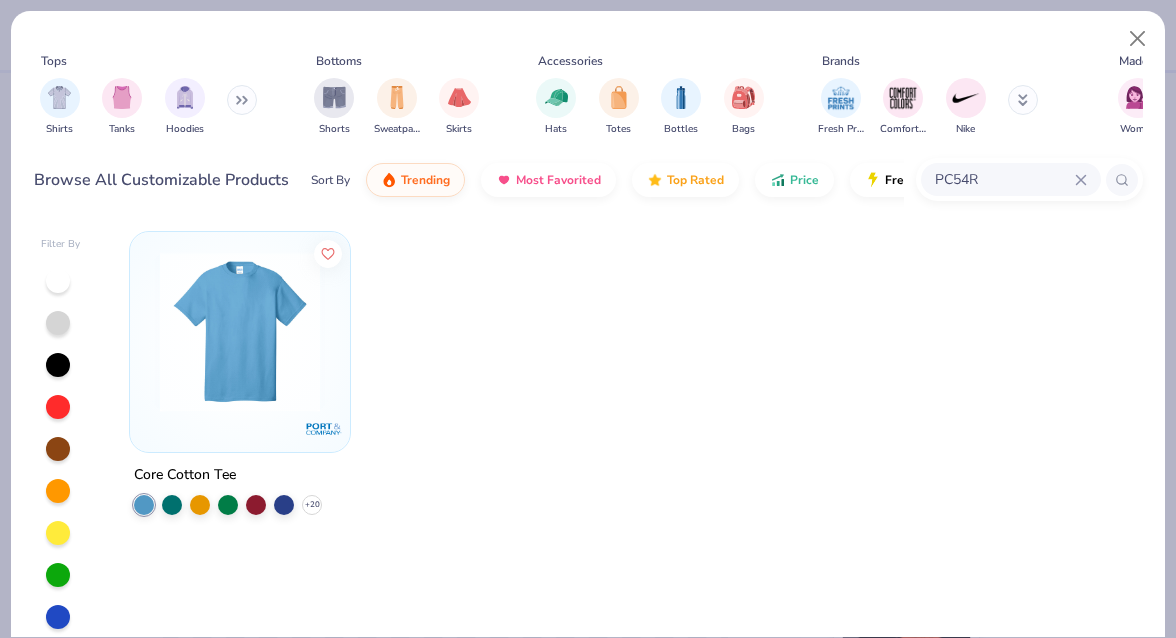 click at bounding box center [240, 332] 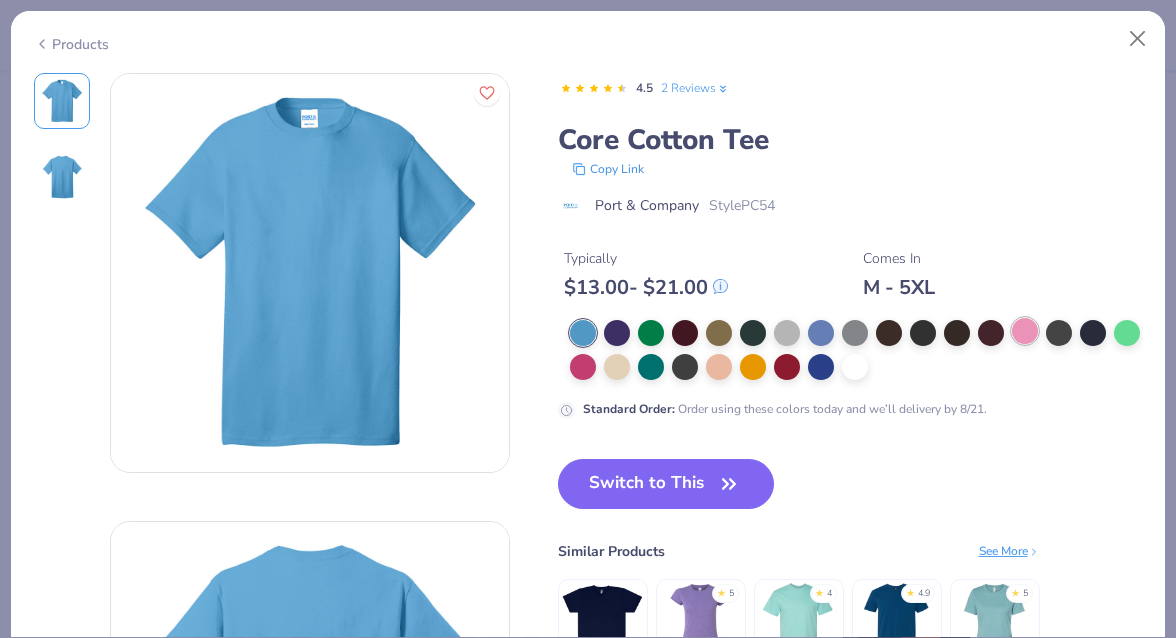 click at bounding box center [1025, 331] 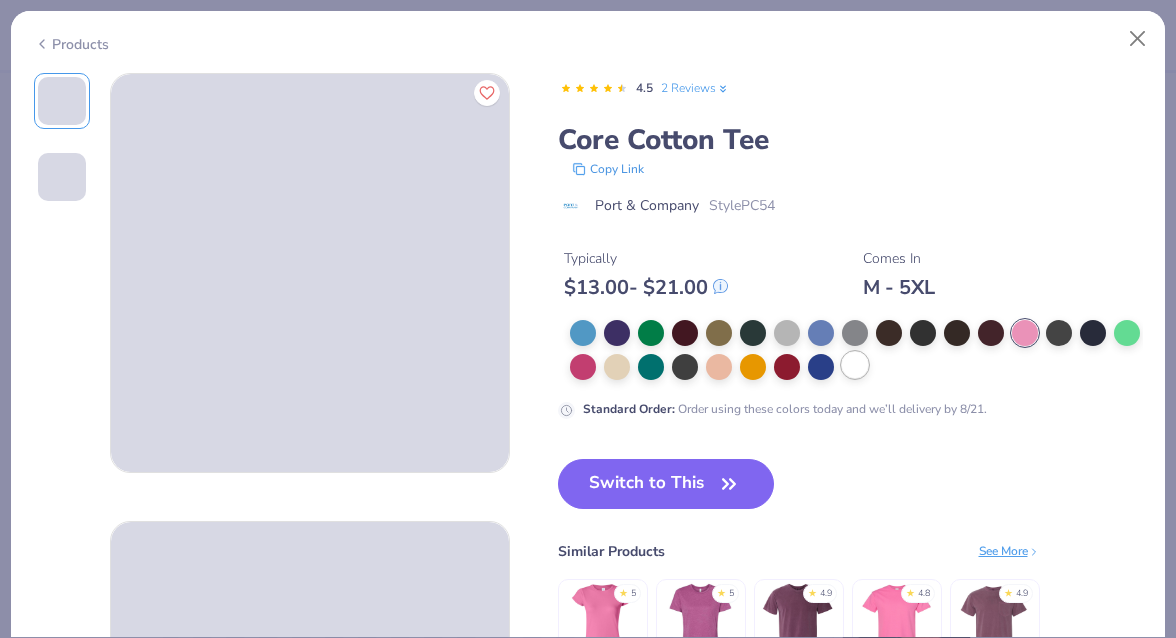 click at bounding box center (855, 365) 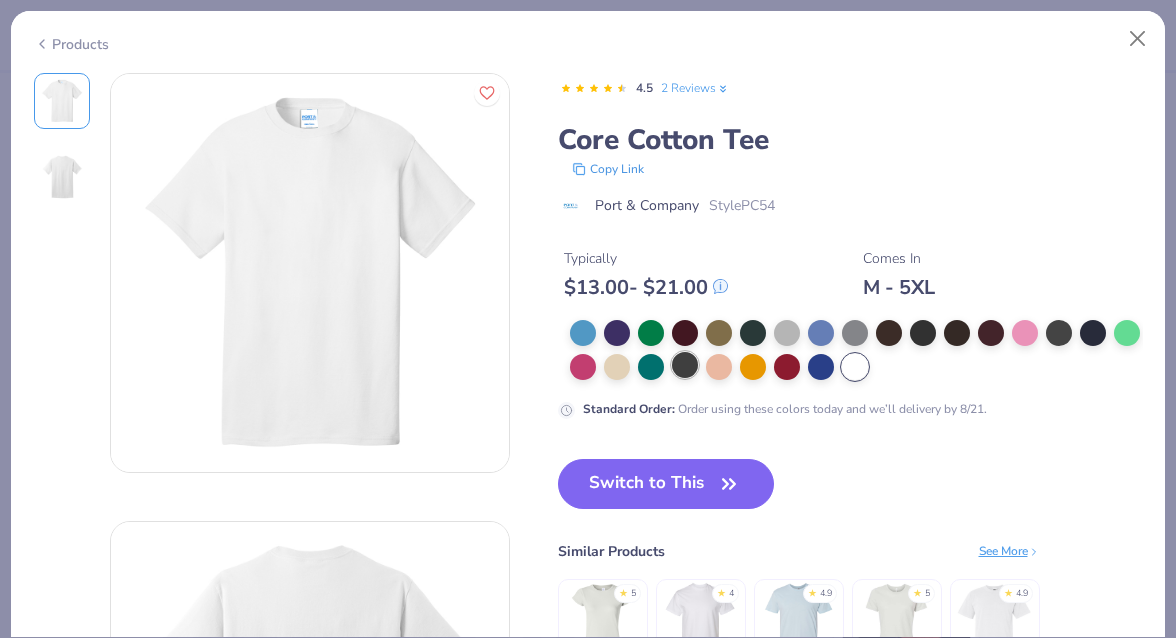 click at bounding box center (685, 365) 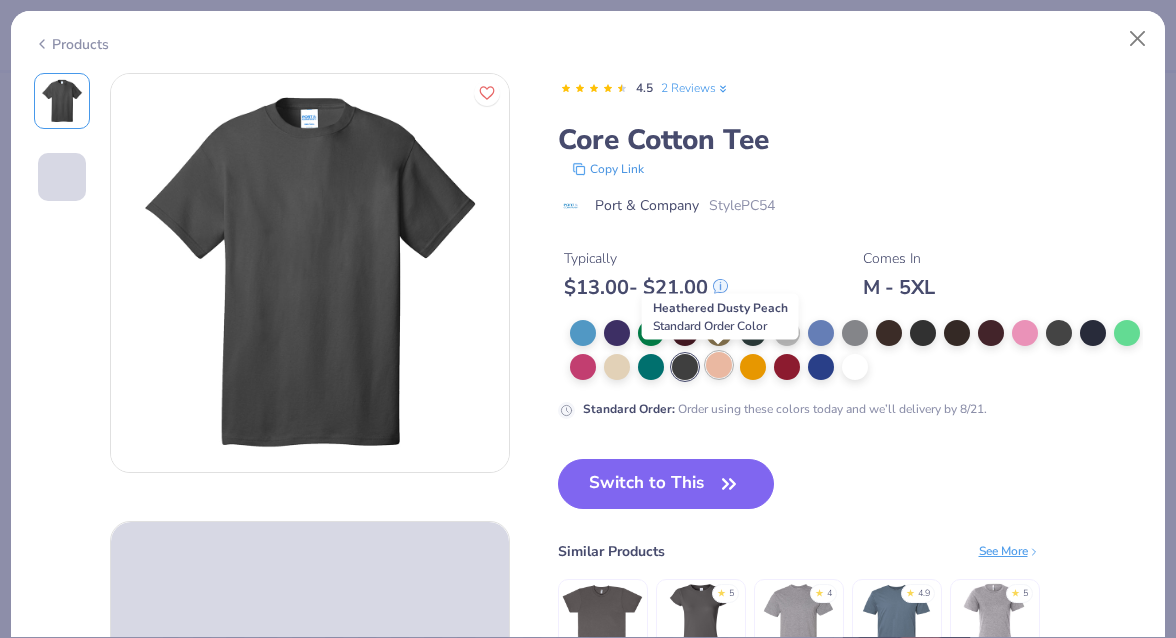 click at bounding box center [719, 365] 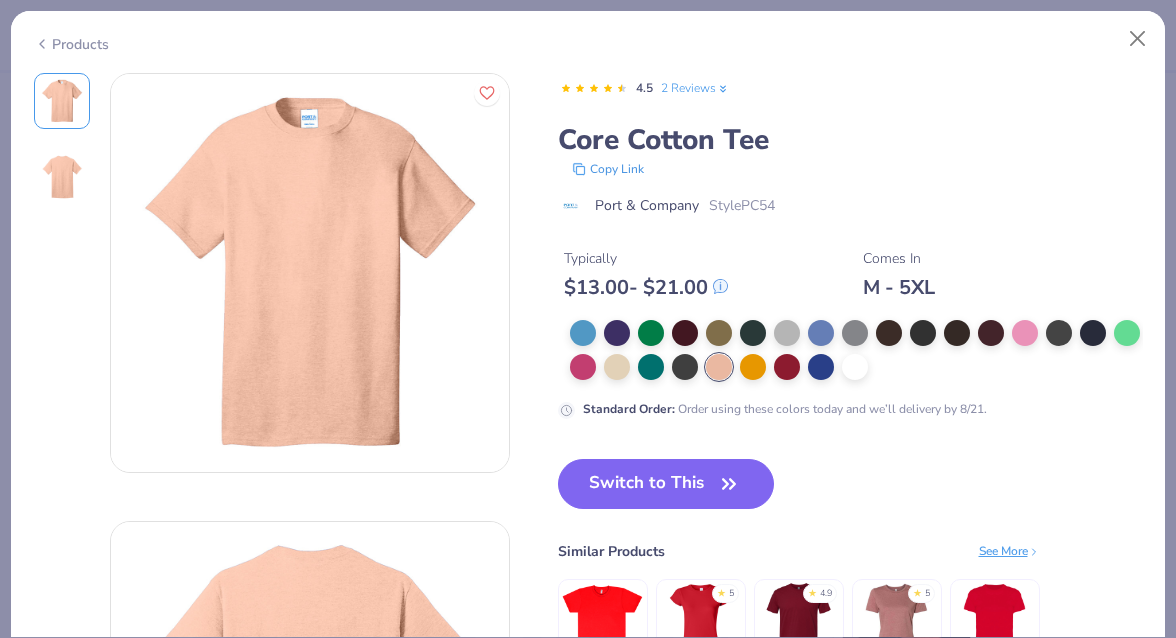 click on "Port & Company Style PC54" at bounding box center [850, 205] 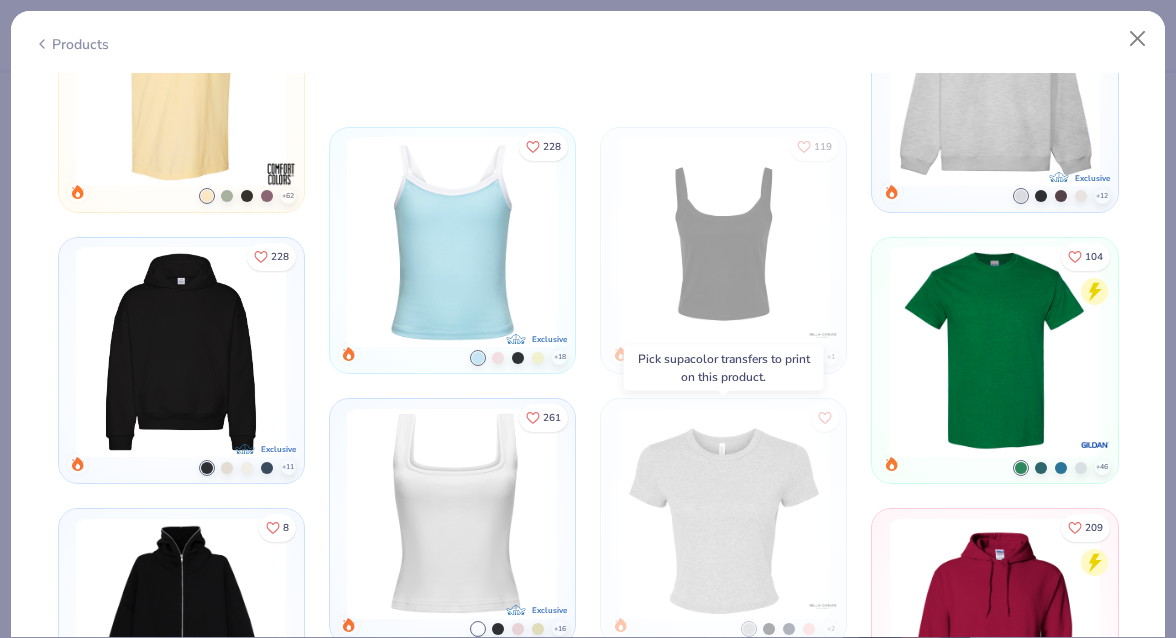 scroll, scrollTop: 0, scrollLeft: 0, axis: both 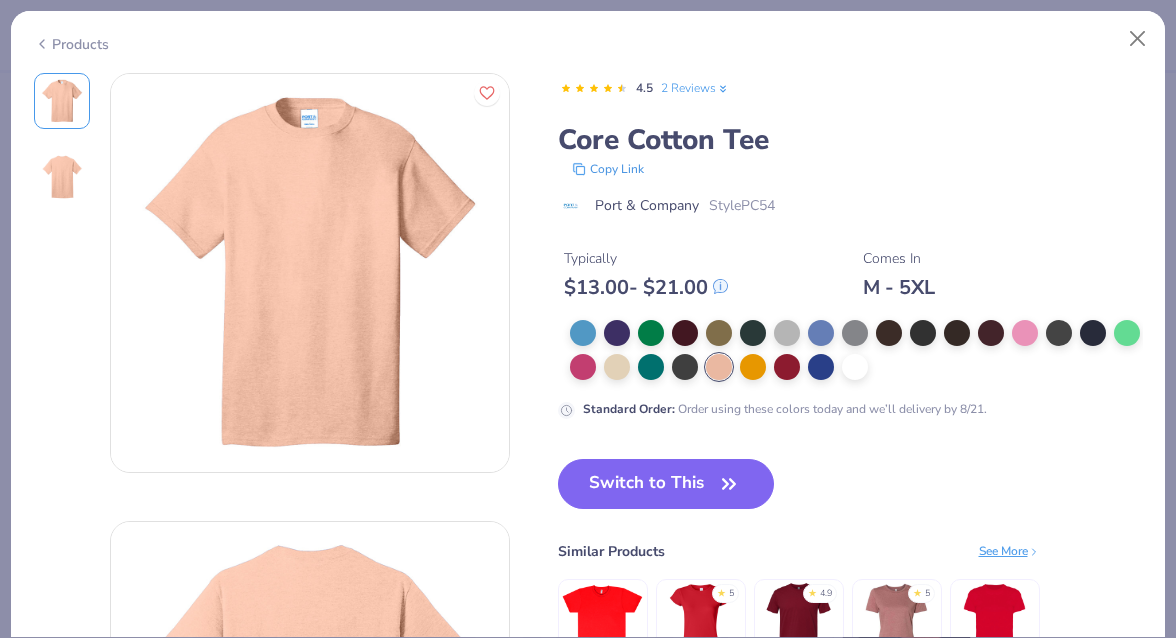 click on "Products" at bounding box center [71, 44] 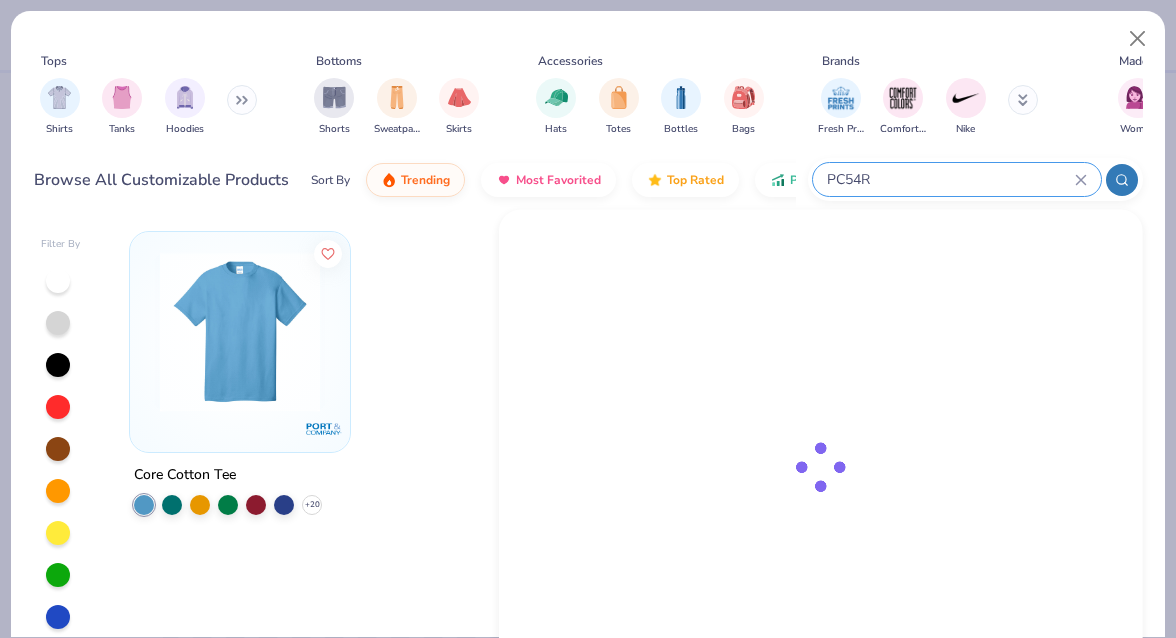 click on "PC54R" at bounding box center (950, 179) 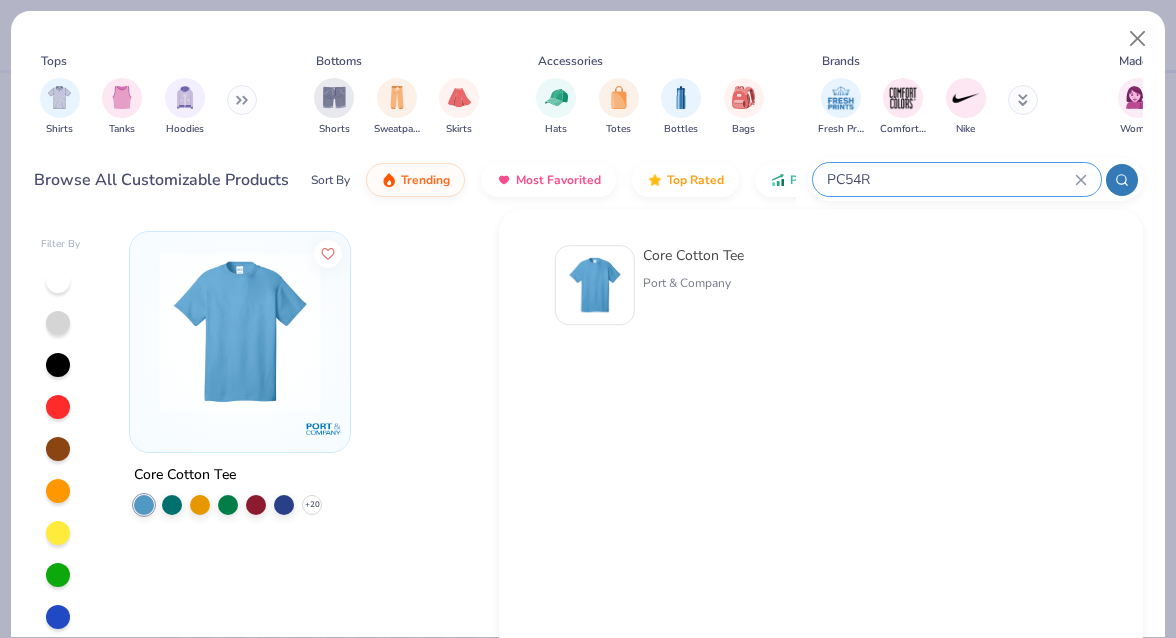 drag, startPoint x: 980, startPoint y: 179, endPoint x: 823, endPoint y: 174, distance: 157.0796 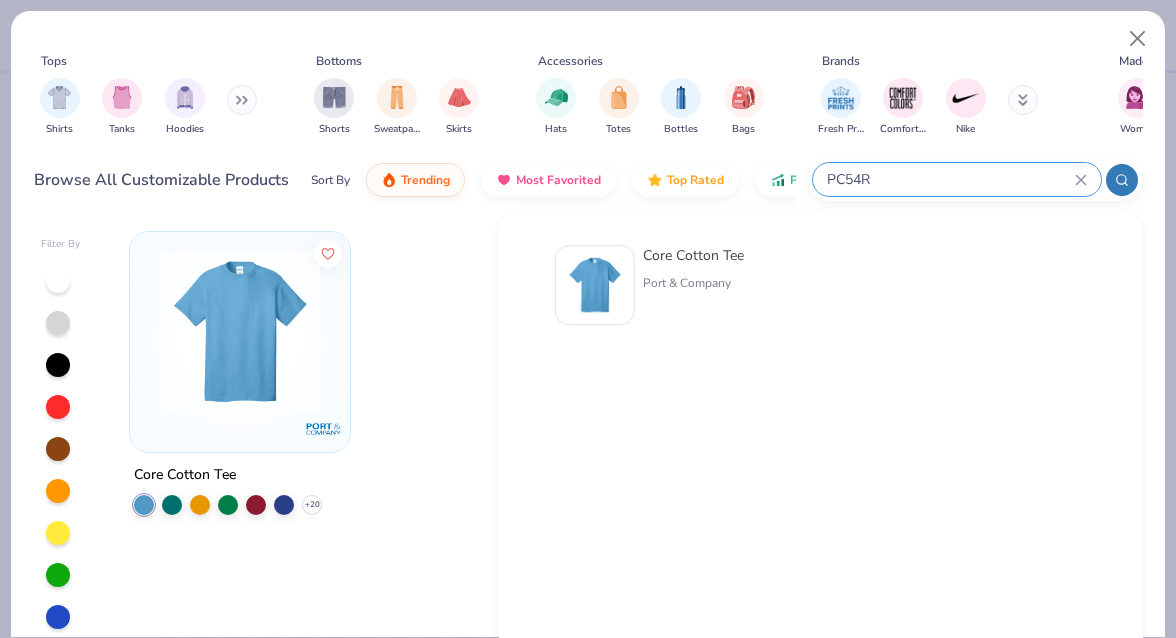 click on "PC54R" at bounding box center (957, 179) 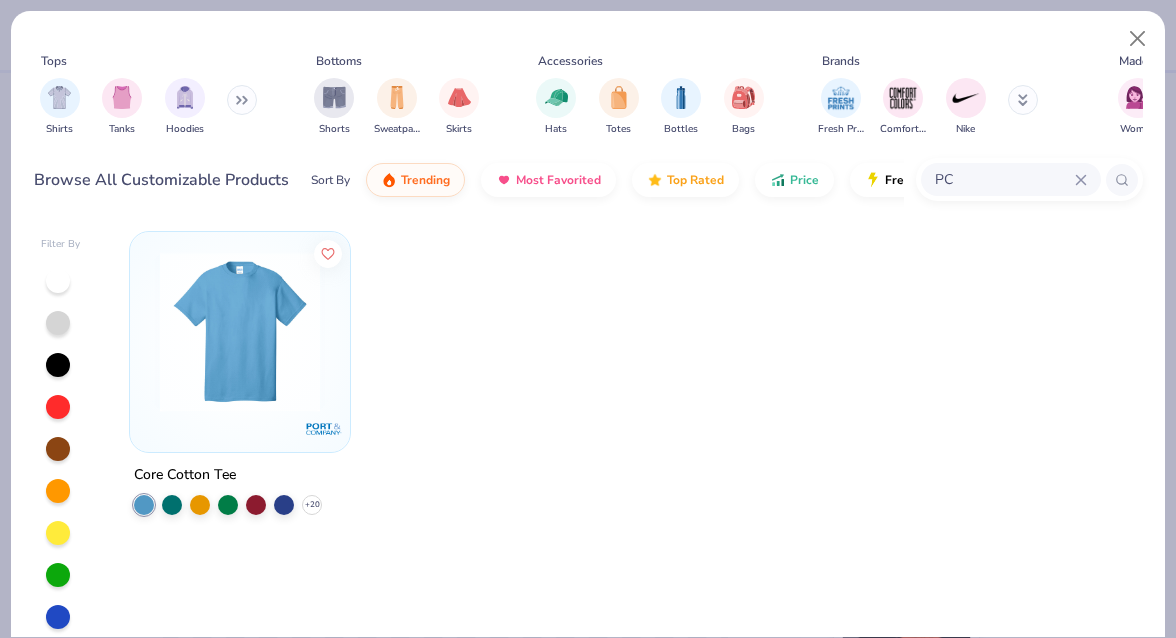 type on "P" 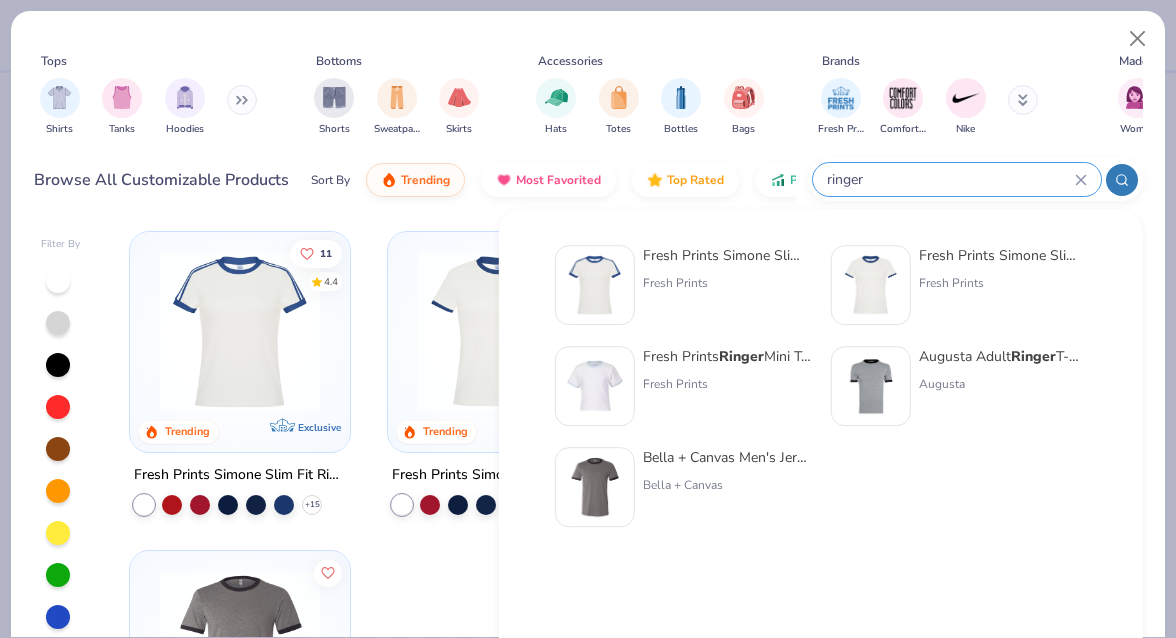 drag, startPoint x: 907, startPoint y: 169, endPoint x: 824, endPoint y: 182, distance: 84.0119 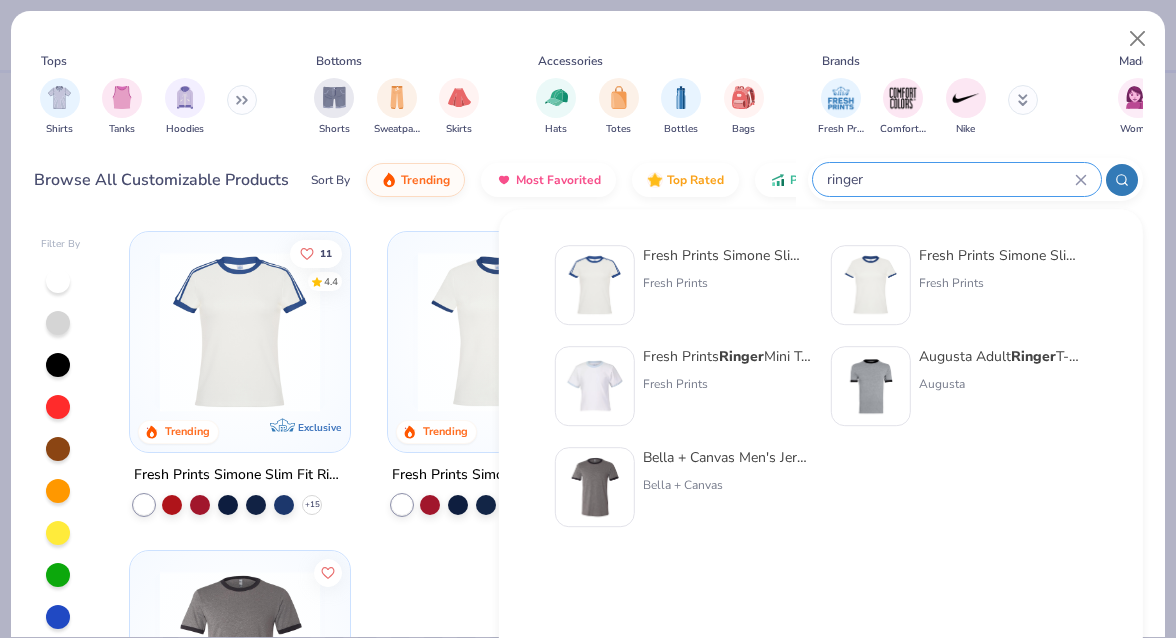 click on "ringer" at bounding box center [950, 179] 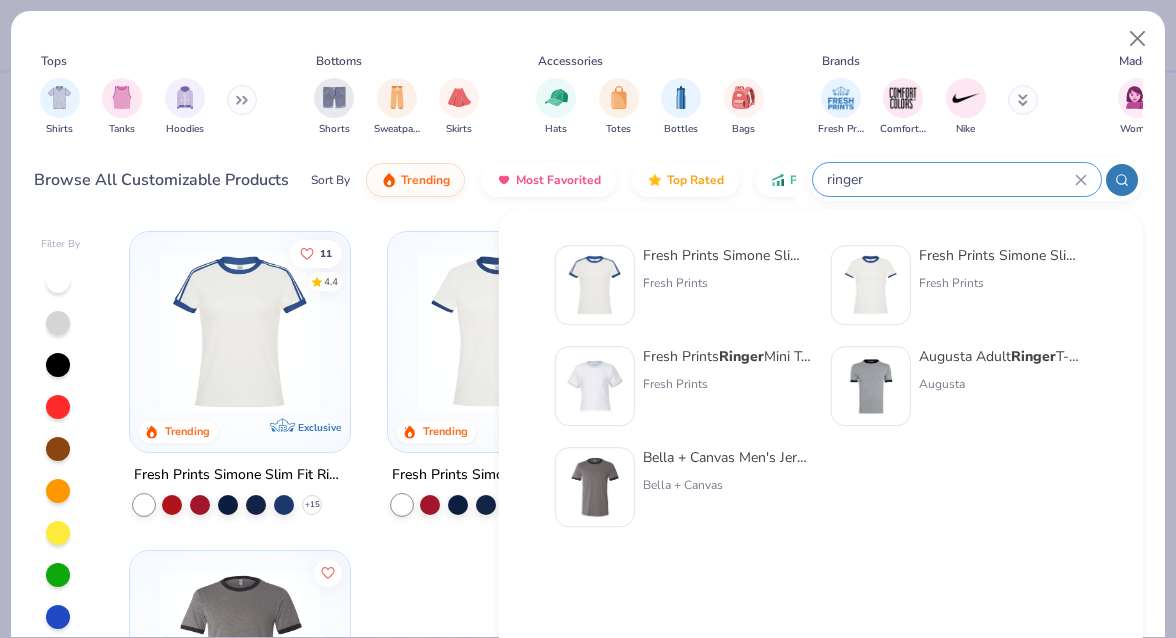click on "ringer" at bounding box center [950, 179] 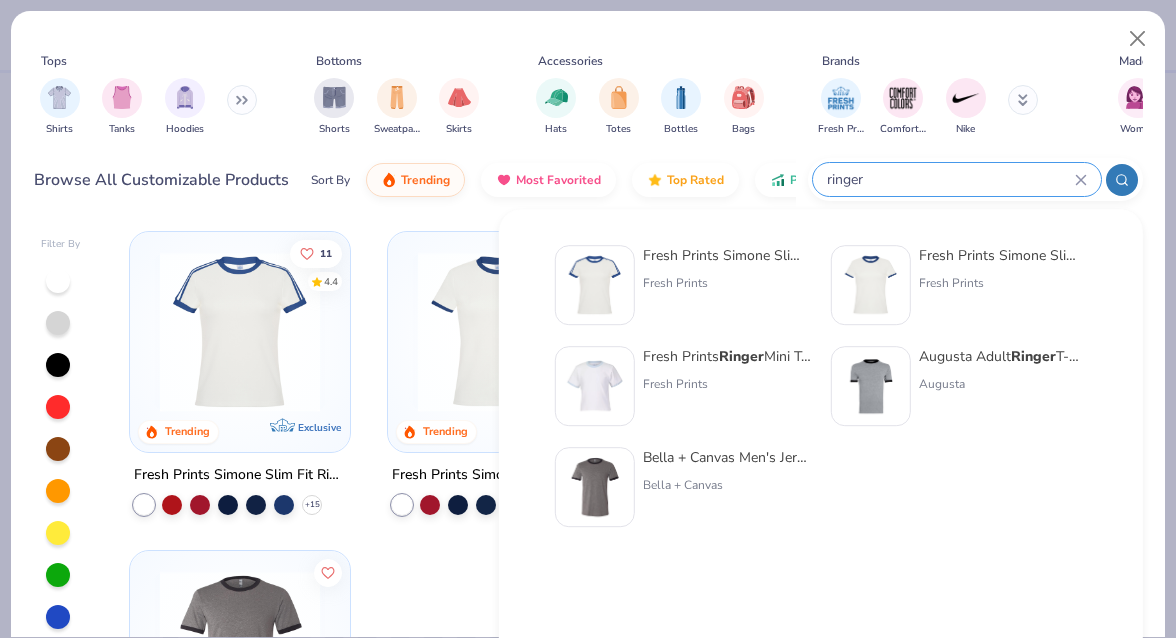 click on "ringer" at bounding box center [950, 179] 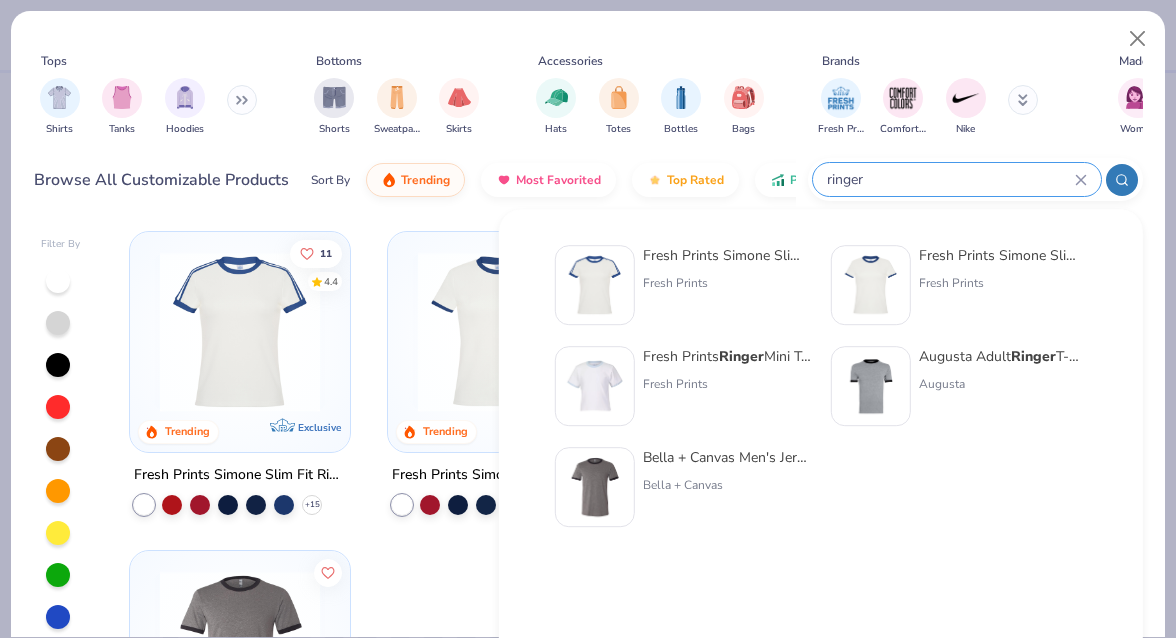 click on "ringer" at bounding box center [950, 179] 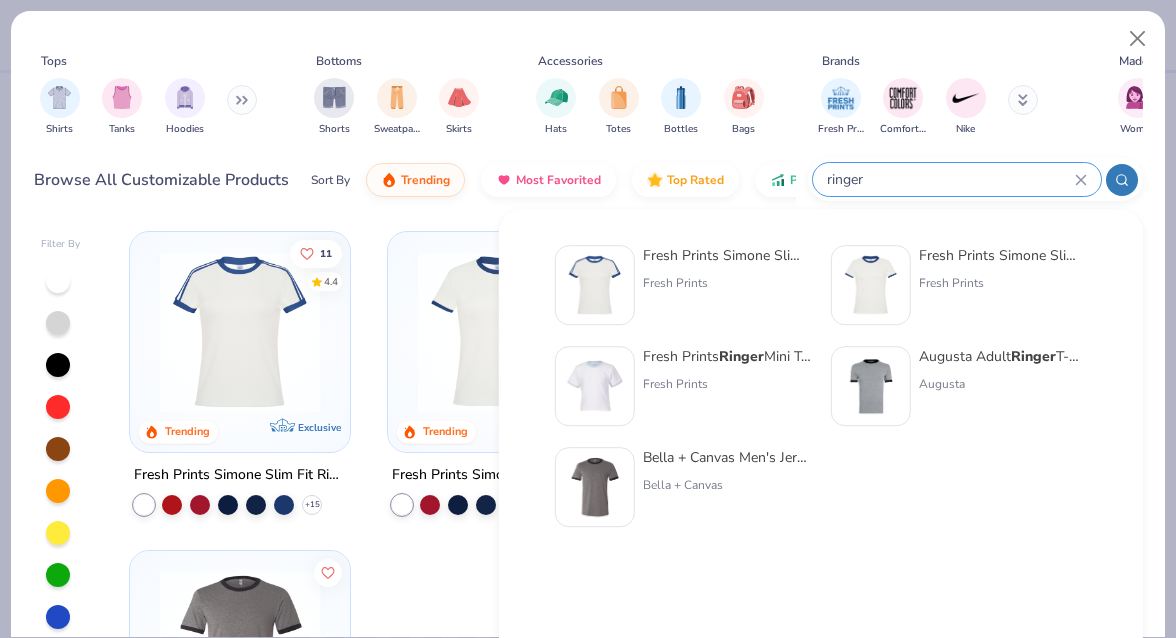 click on "ringer" at bounding box center (950, 179) 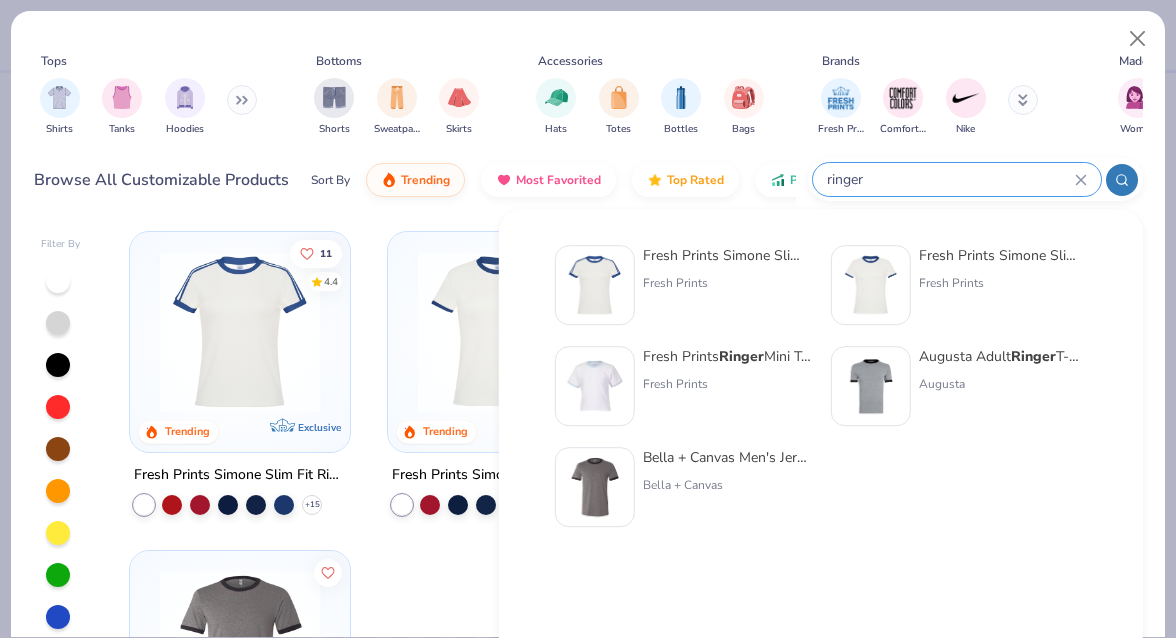 click on "ringer" at bounding box center [950, 179] 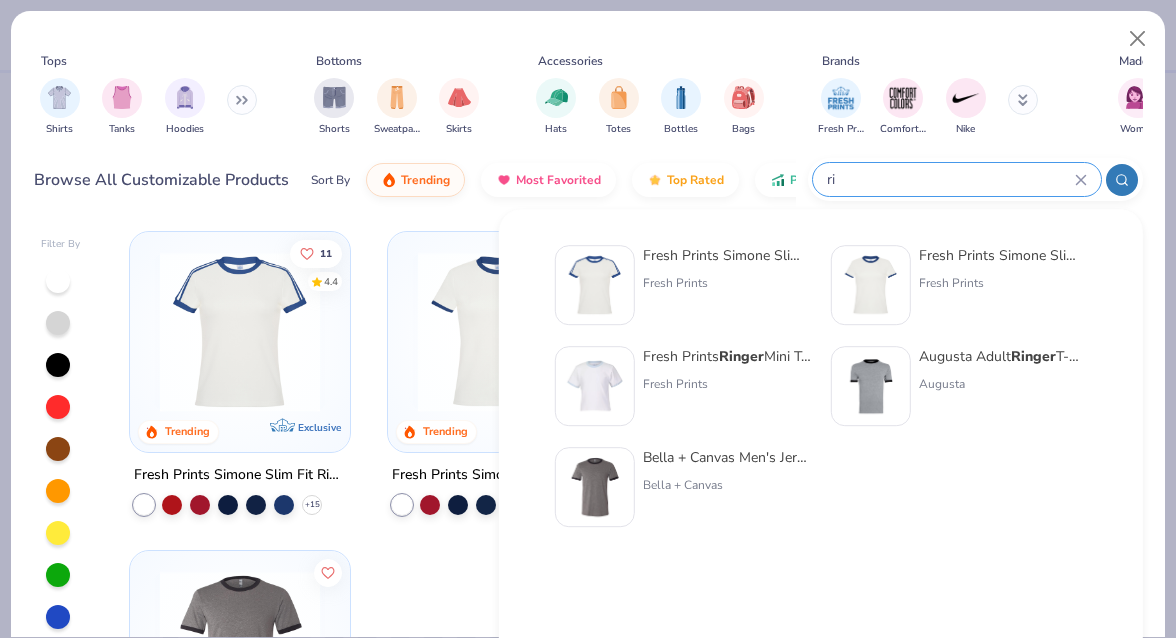 type on "r" 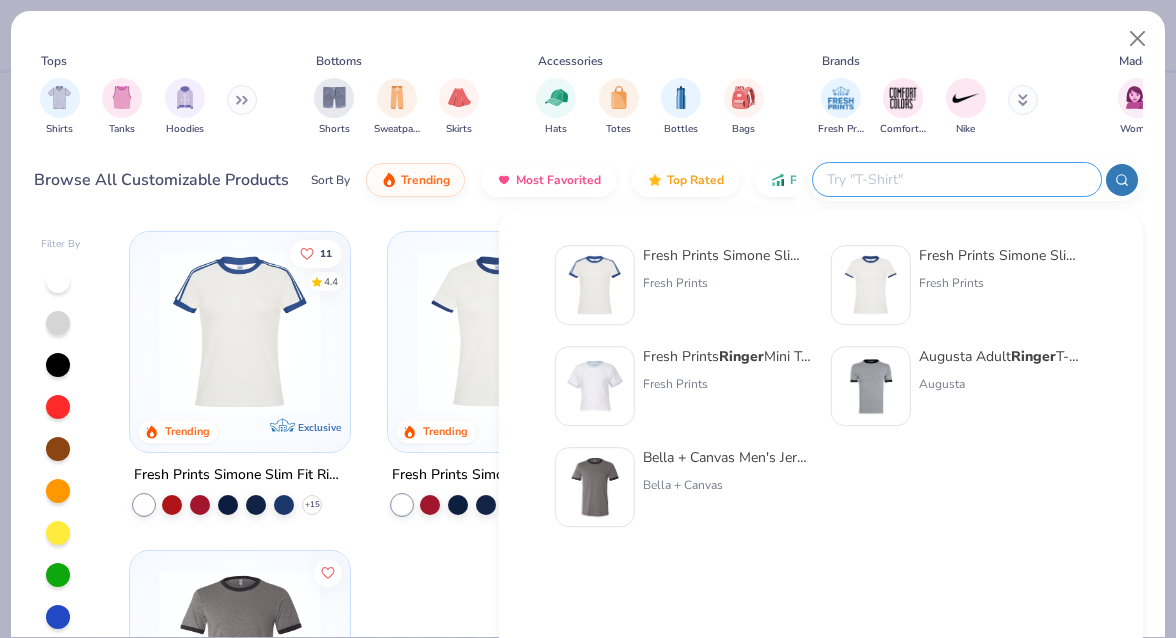 paste on "710" 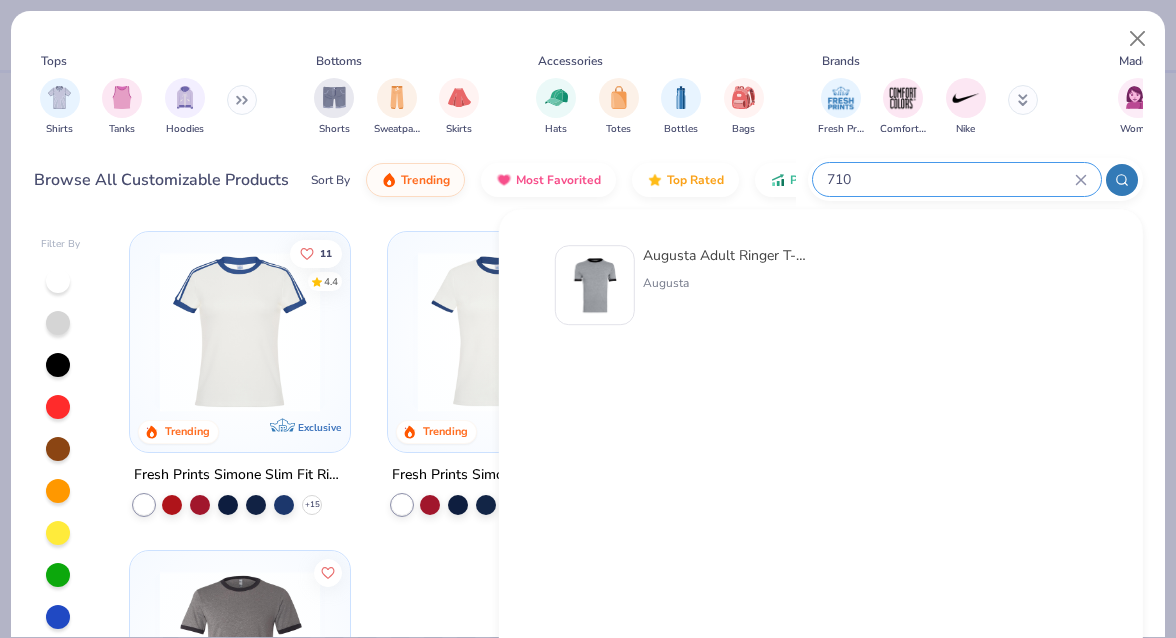 type on "710" 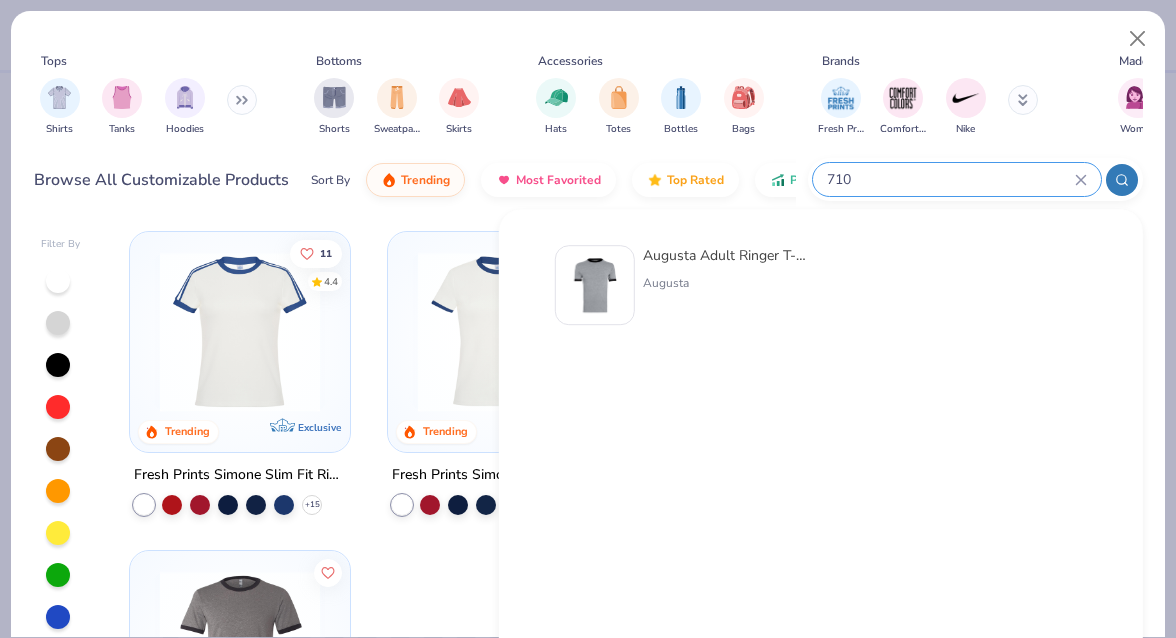click at bounding box center (595, 285) 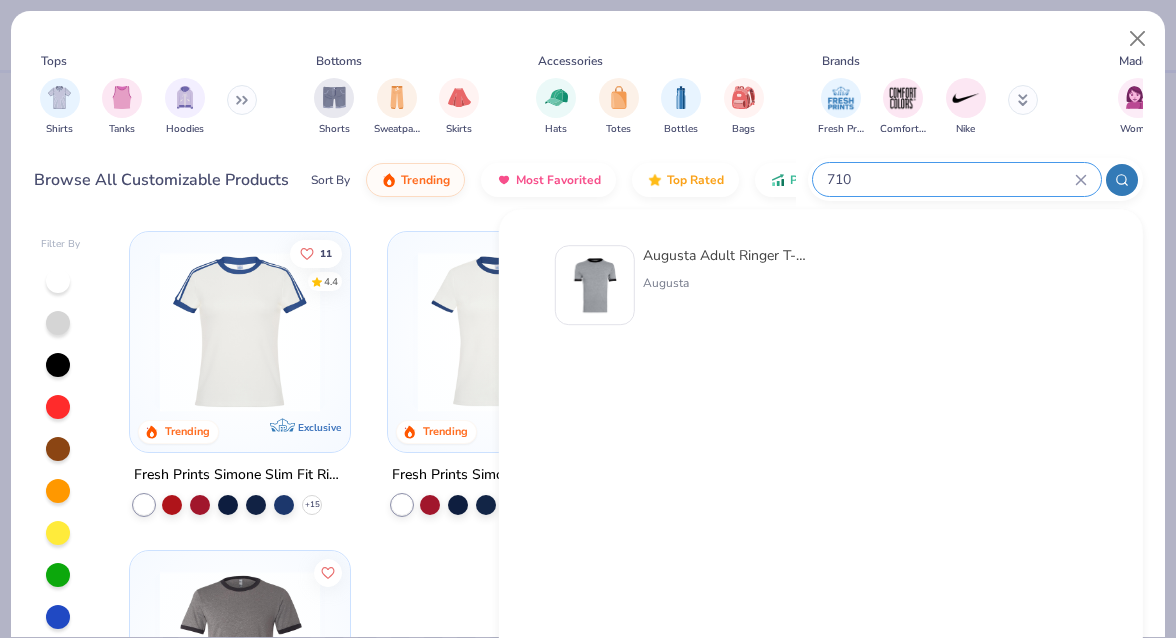 type 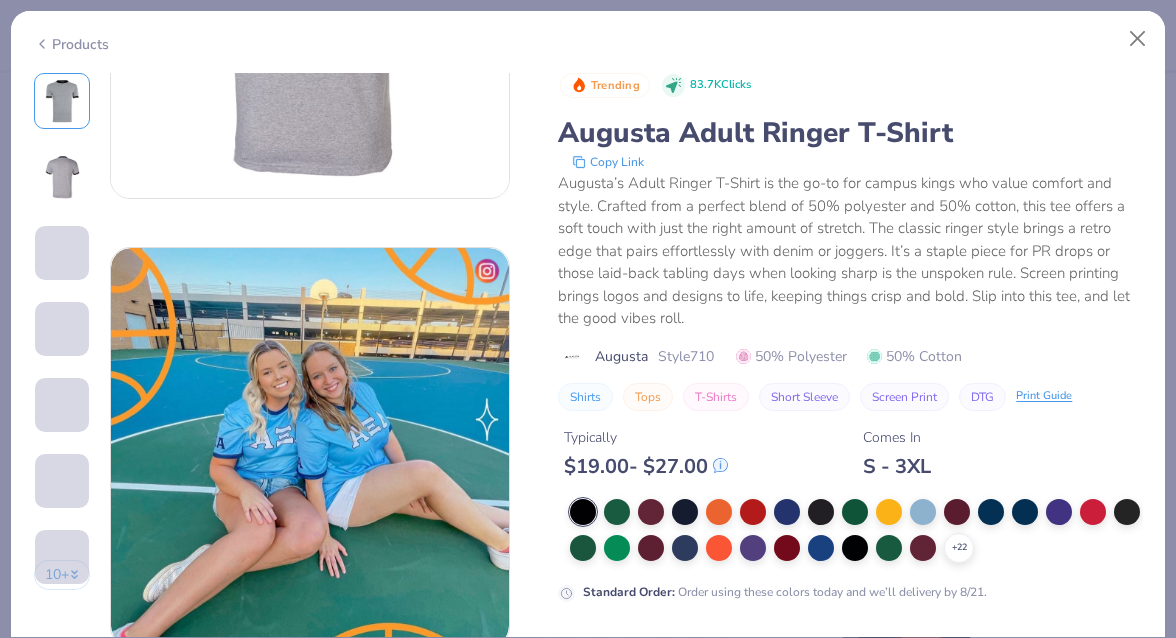 scroll, scrollTop: 732, scrollLeft: 0, axis: vertical 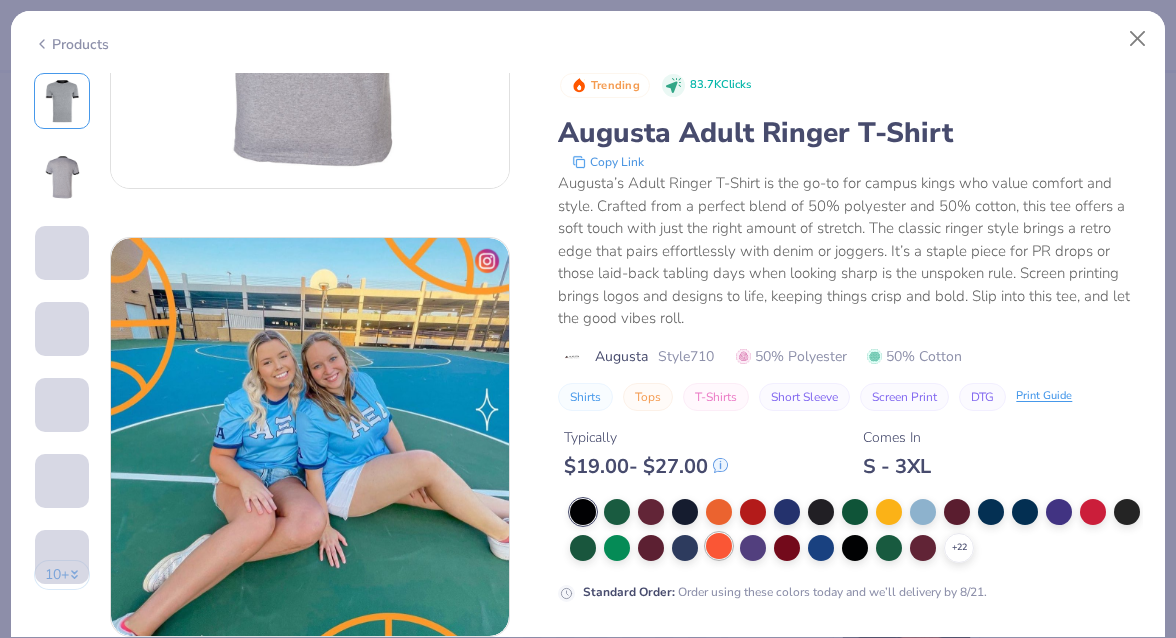 click at bounding box center (719, 546) 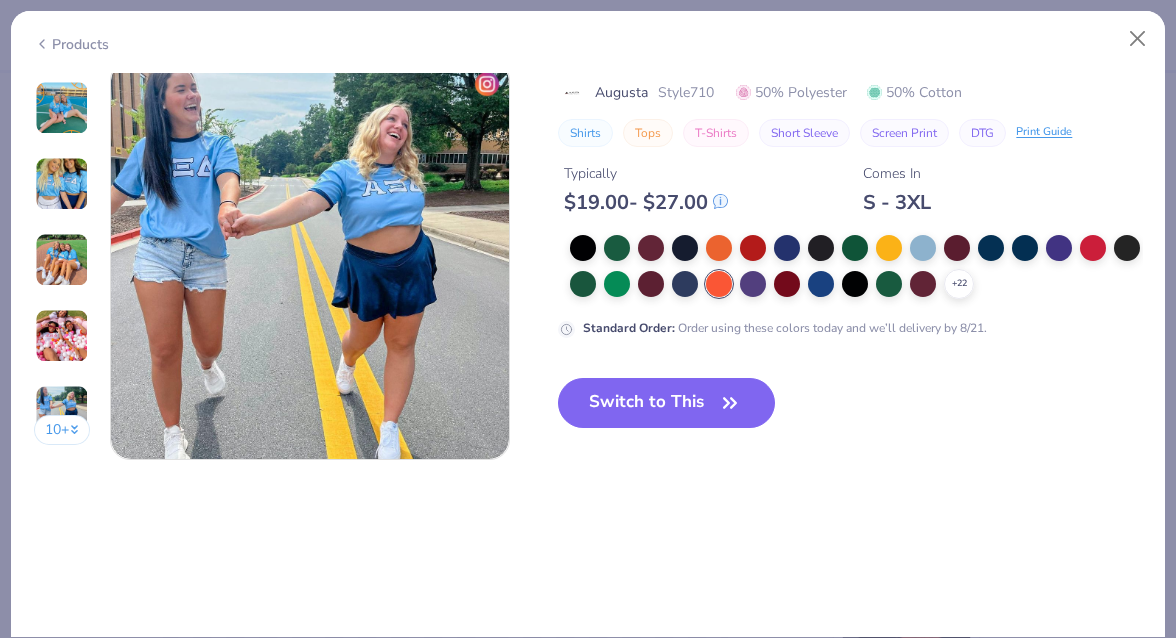 scroll, scrollTop: 2697, scrollLeft: 0, axis: vertical 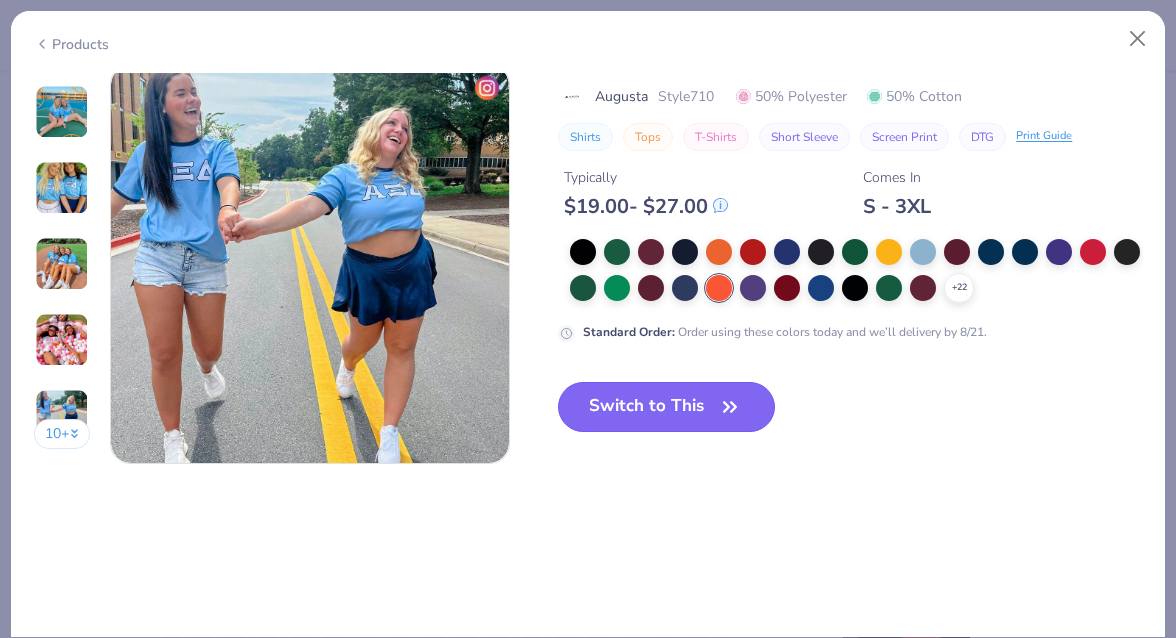 click on "Switch to This" at bounding box center (666, 407) 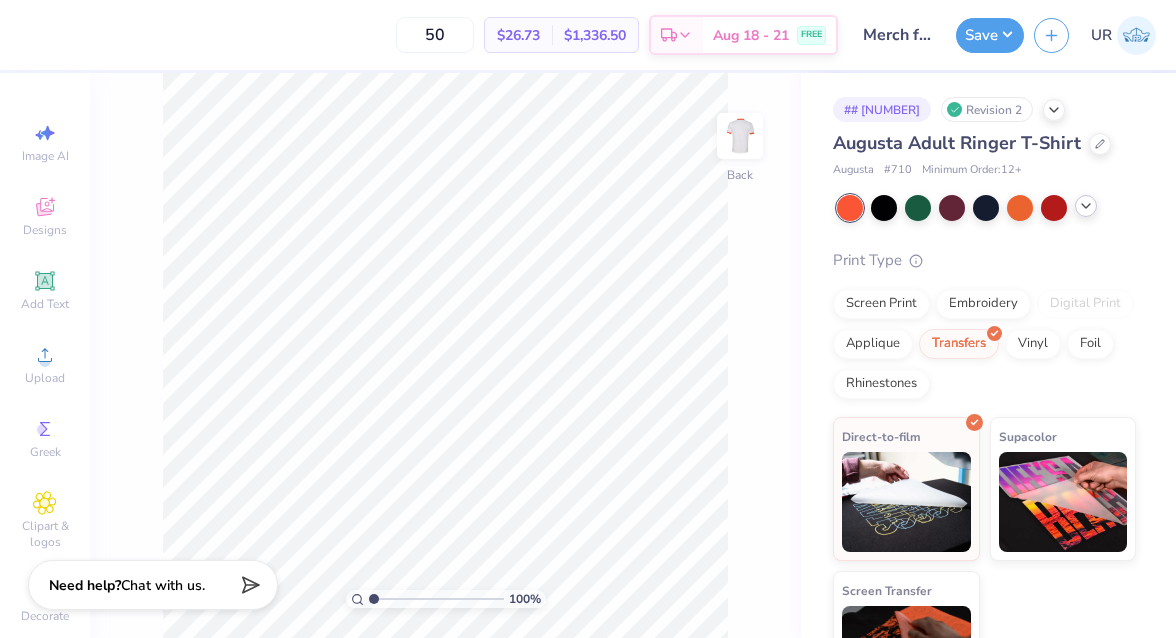 click at bounding box center (1086, 206) 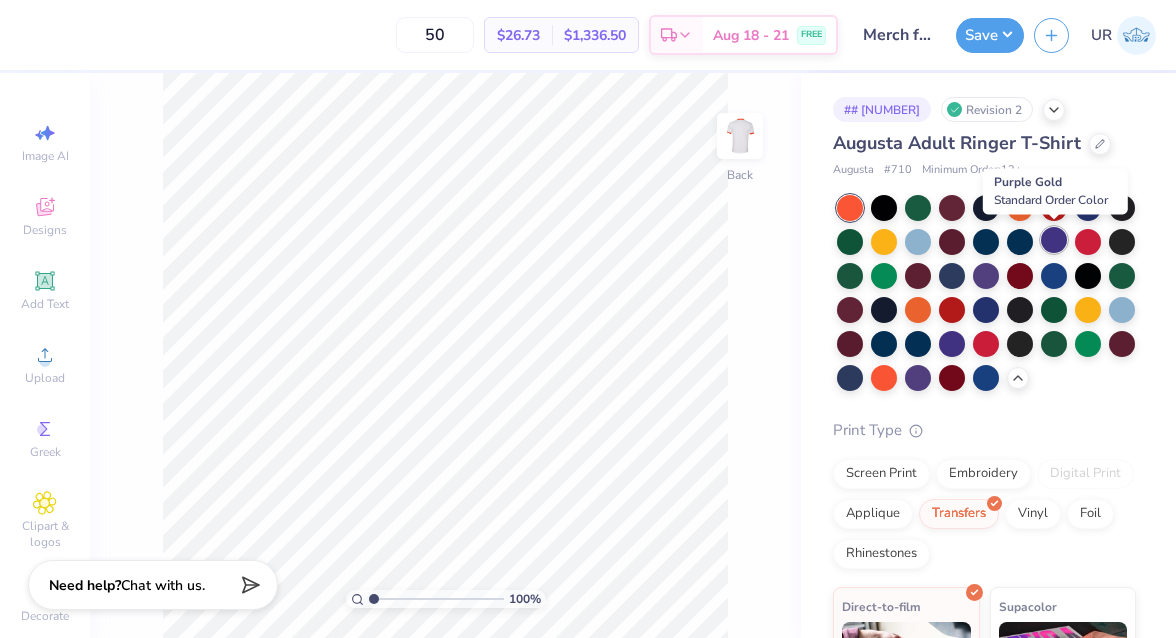 click at bounding box center (1054, 240) 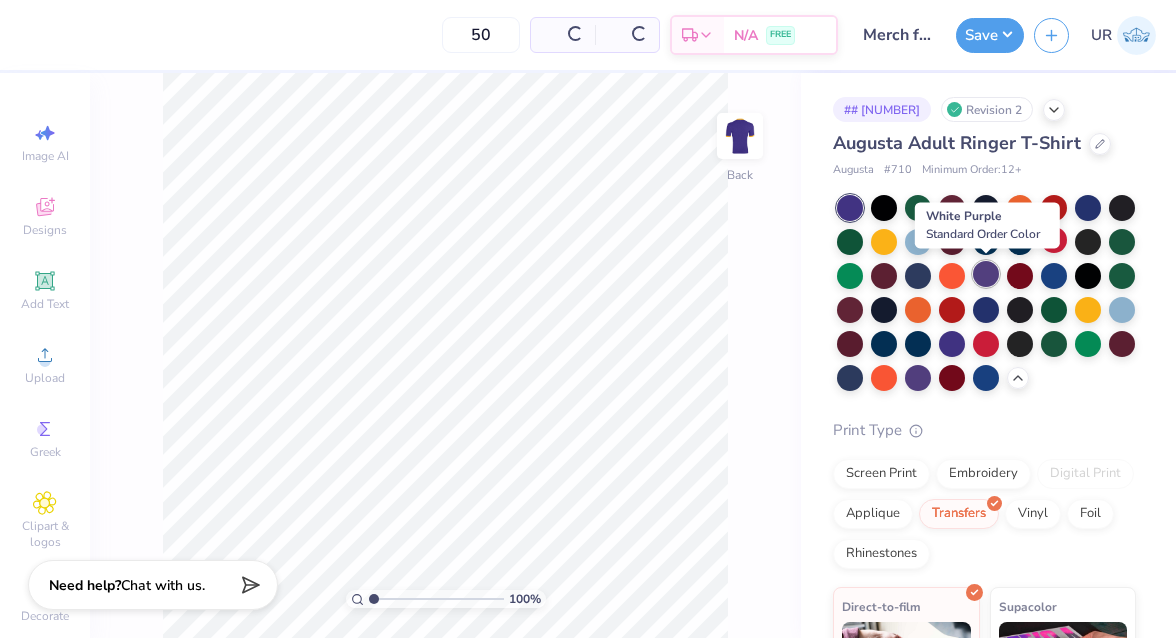 click at bounding box center (986, 274) 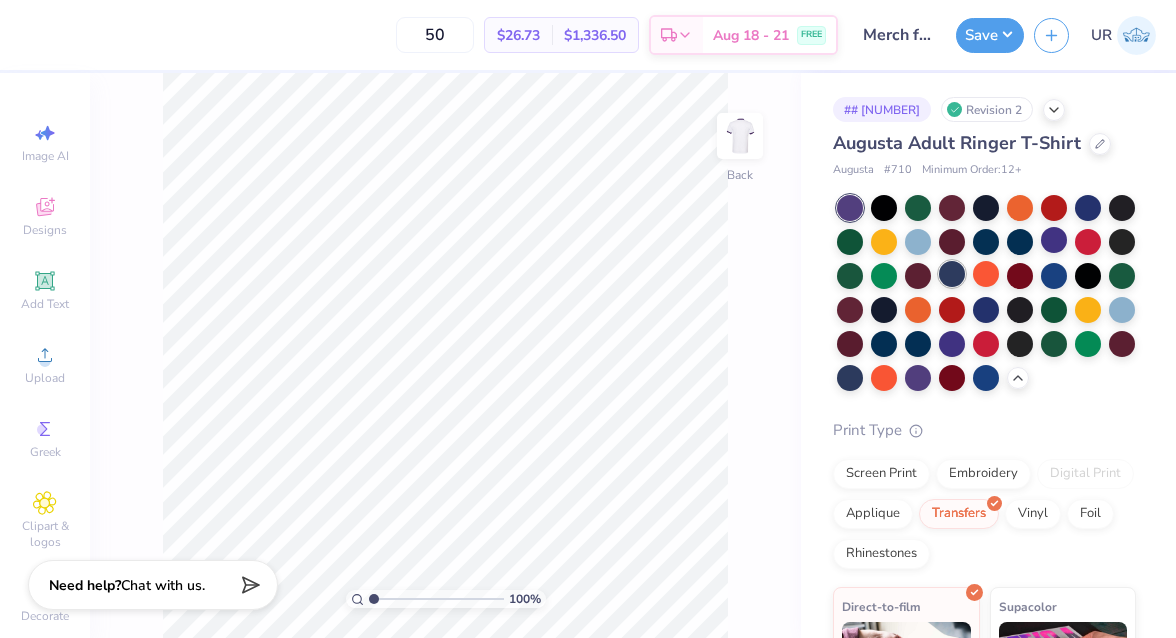 click at bounding box center [952, 274] 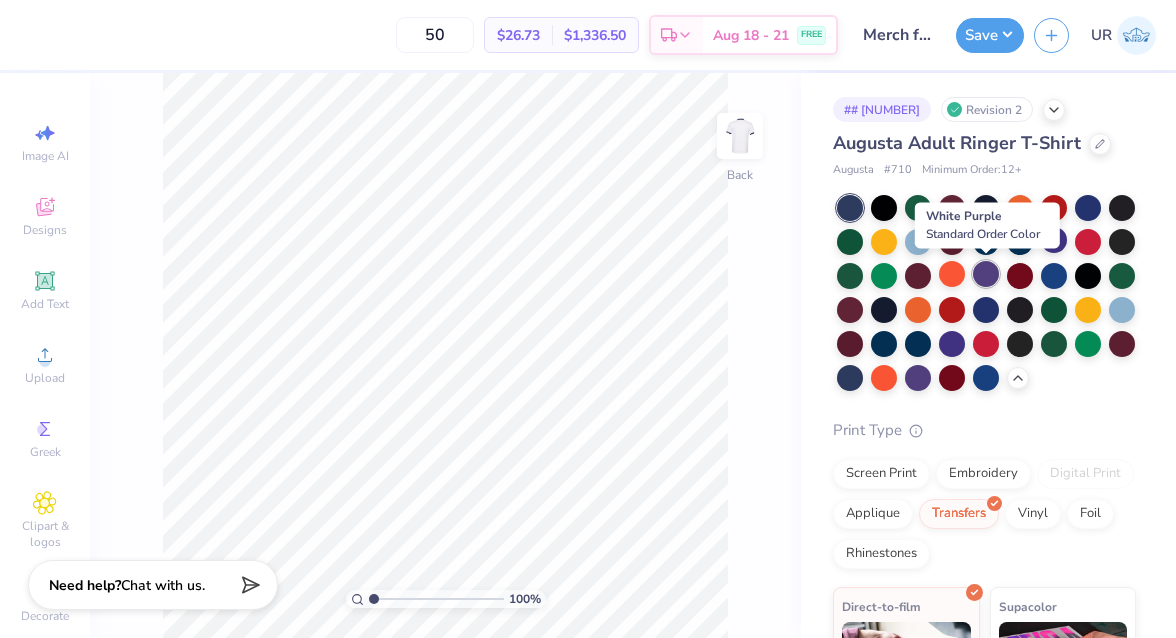 click at bounding box center [986, 274] 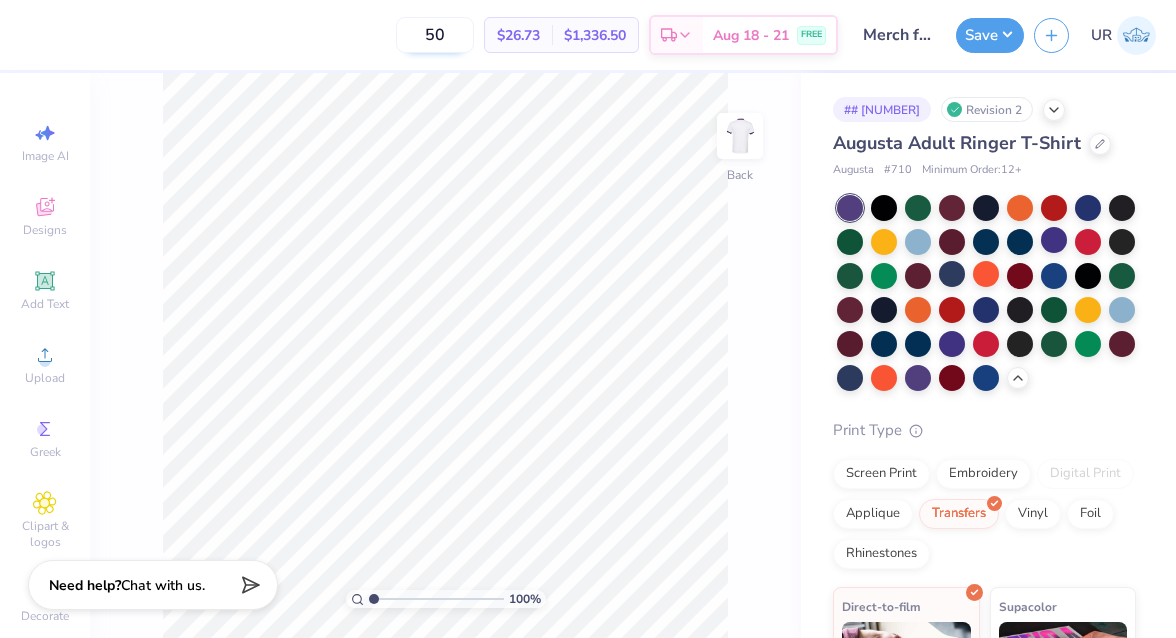 drag, startPoint x: 442, startPoint y: 39, endPoint x: 409, endPoint y: 39, distance: 33 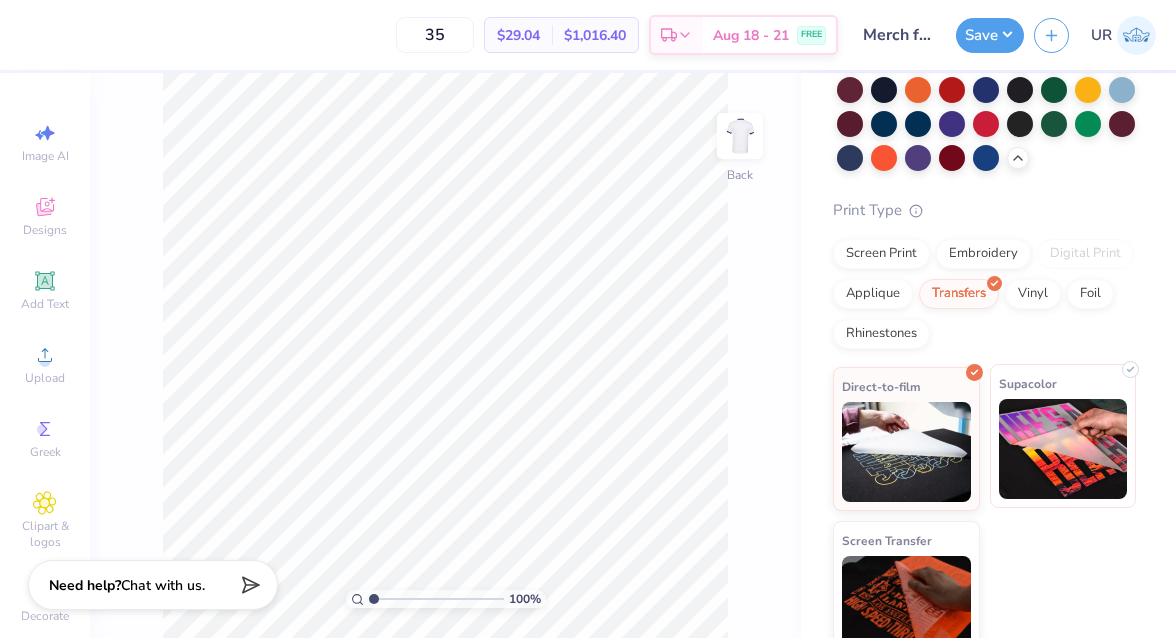 scroll, scrollTop: 246, scrollLeft: 0, axis: vertical 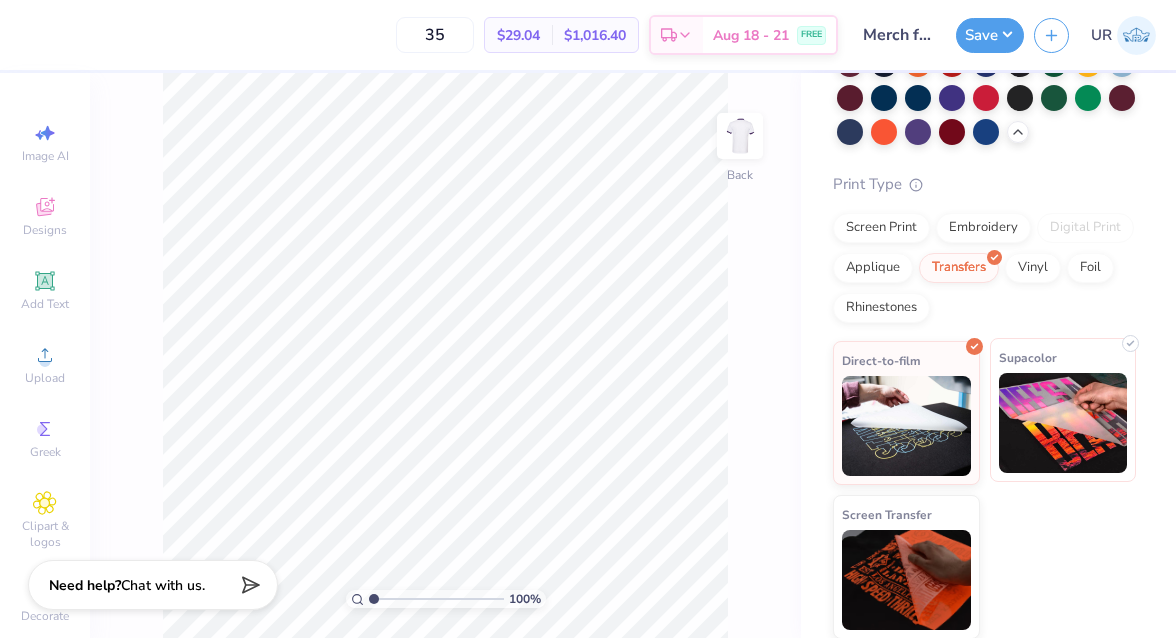 type on "35" 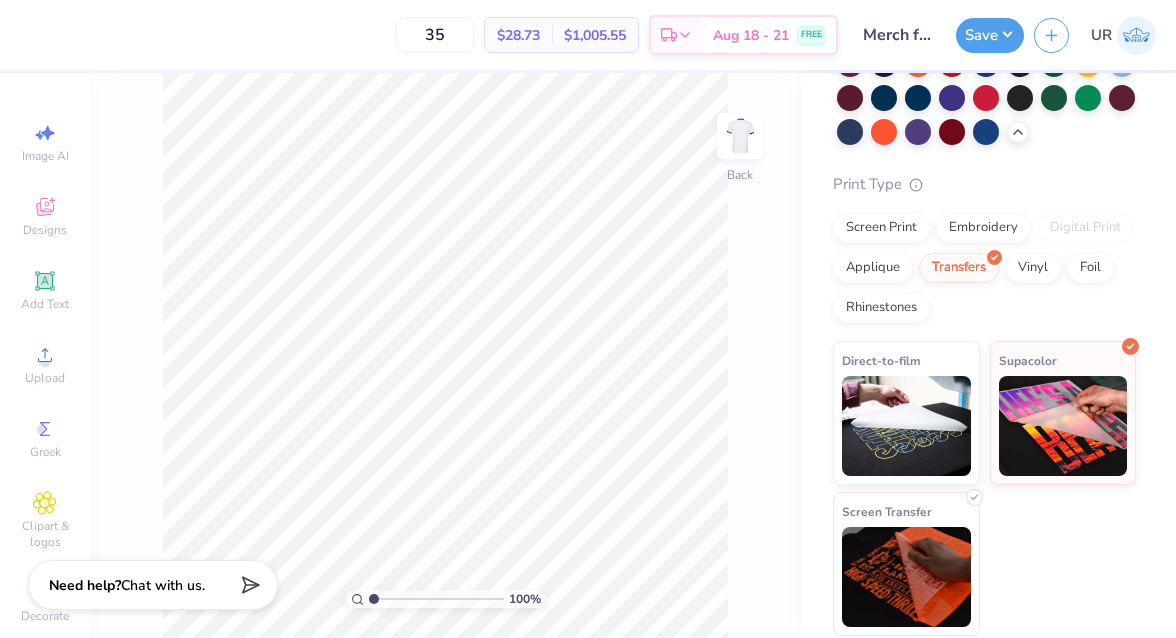 click at bounding box center [906, 577] 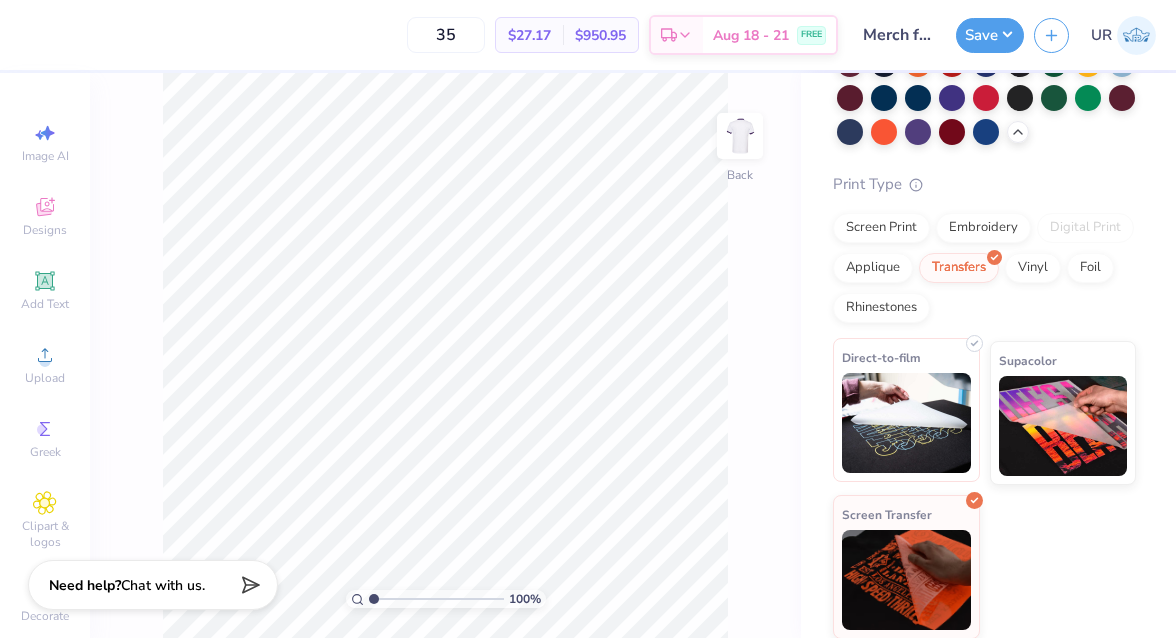 click at bounding box center [906, 423] 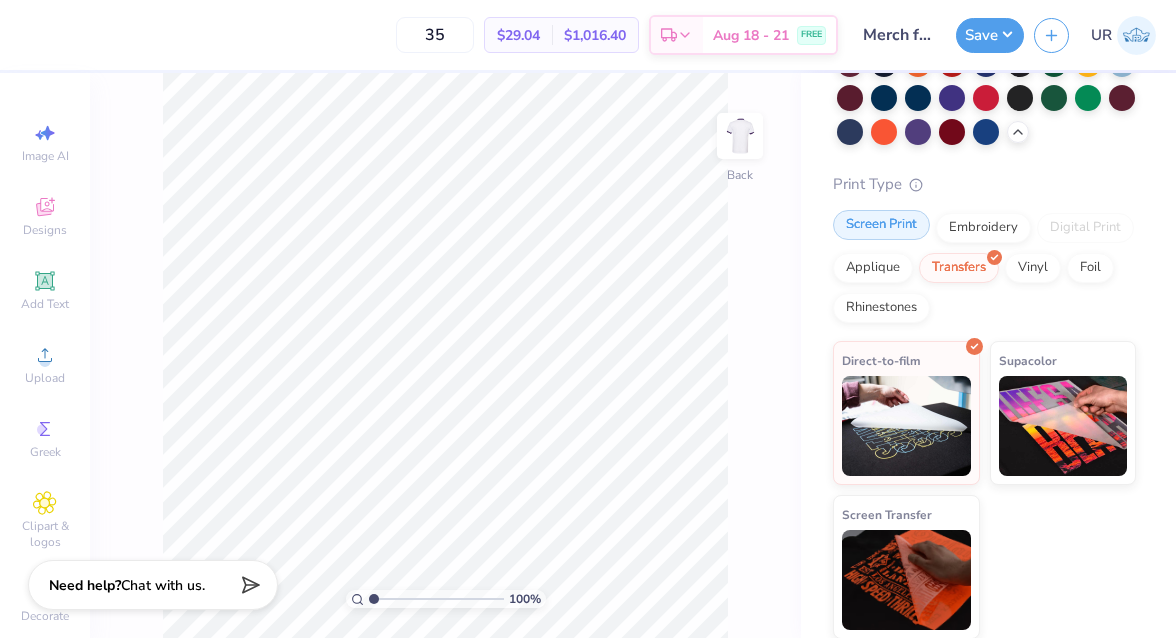 click on "Screen Print" at bounding box center (881, 225) 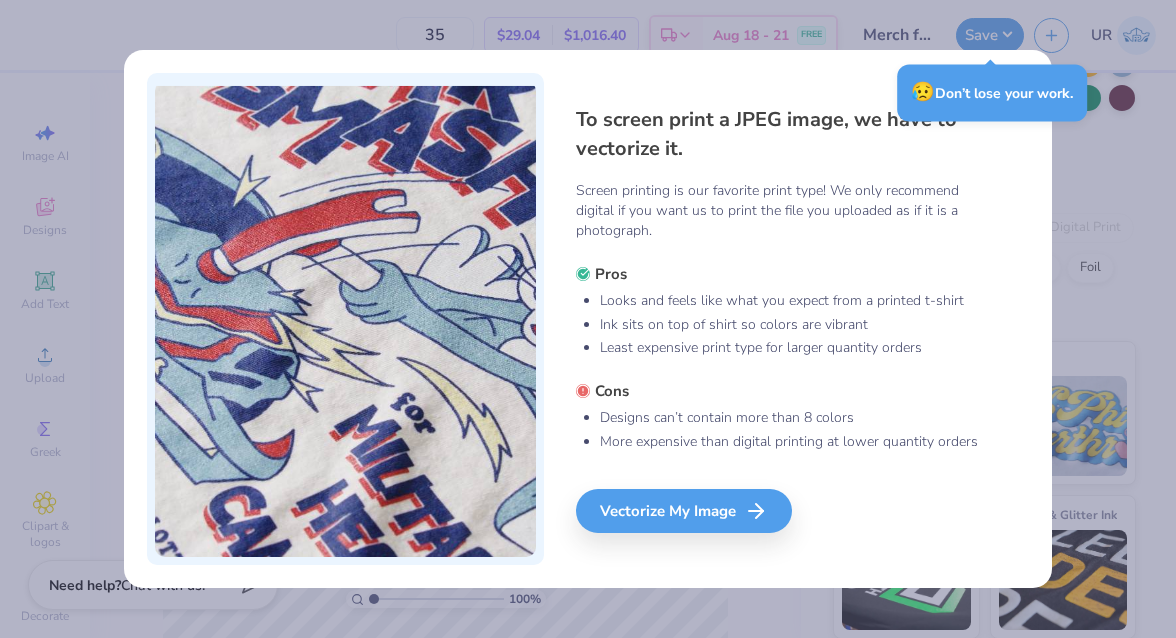 click on "To screen print a JPEG image, we have to vectorize it. Screen printing is our favorite print type! We only recommend digital if you want us to print the file you uploaded as if it is a photograph. Pros Looks and feels like what you expect from a printed t-shirt Ink sits on top of shirt so colors are vibrant Least expensive print type for larger quantity orders Cons Designs can’t contain more than 8 colors More expensive than digital printing at lower quantity orders Vectorize My Image" at bounding box center [588, 330] 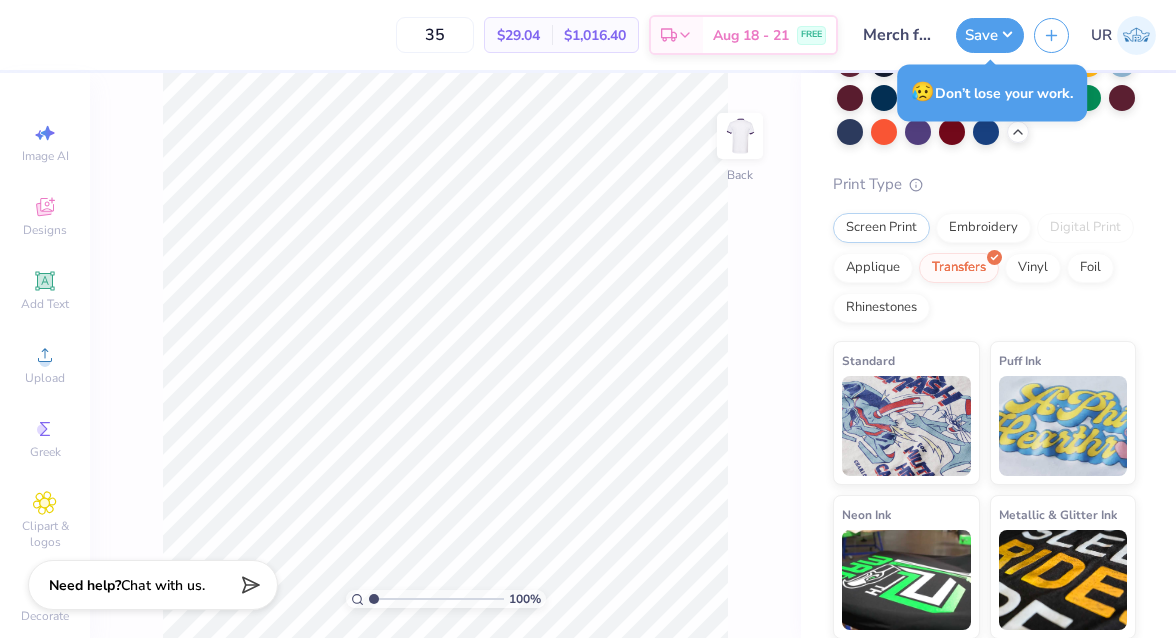 click on "😥 Don’t lose your work." at bounding box center [992, 92] 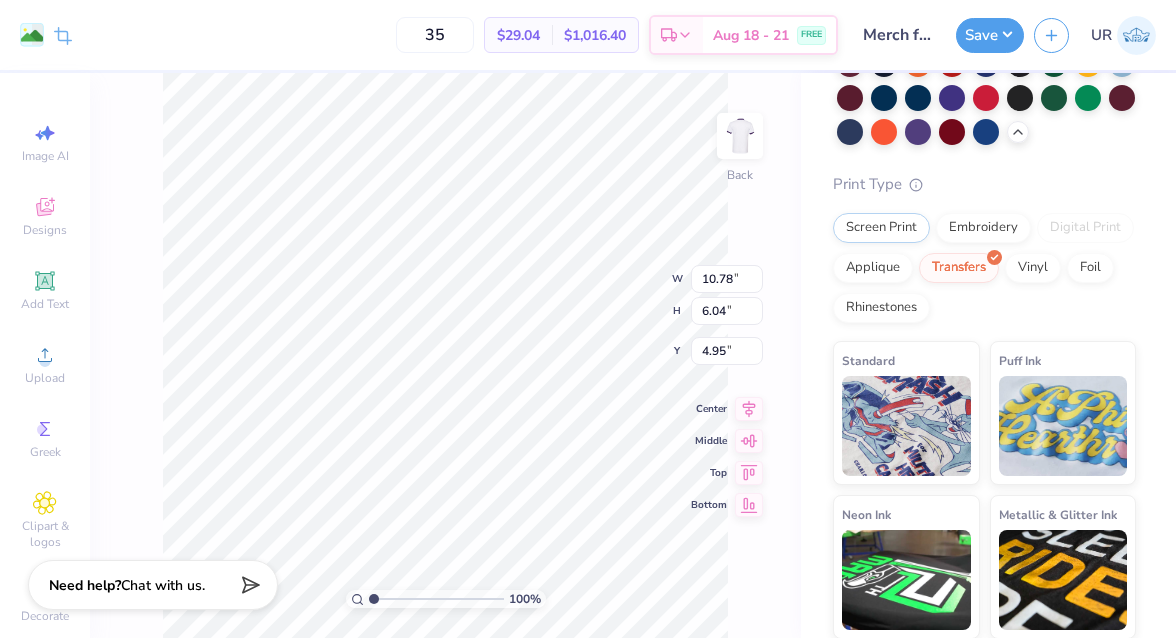 type on "3.31" 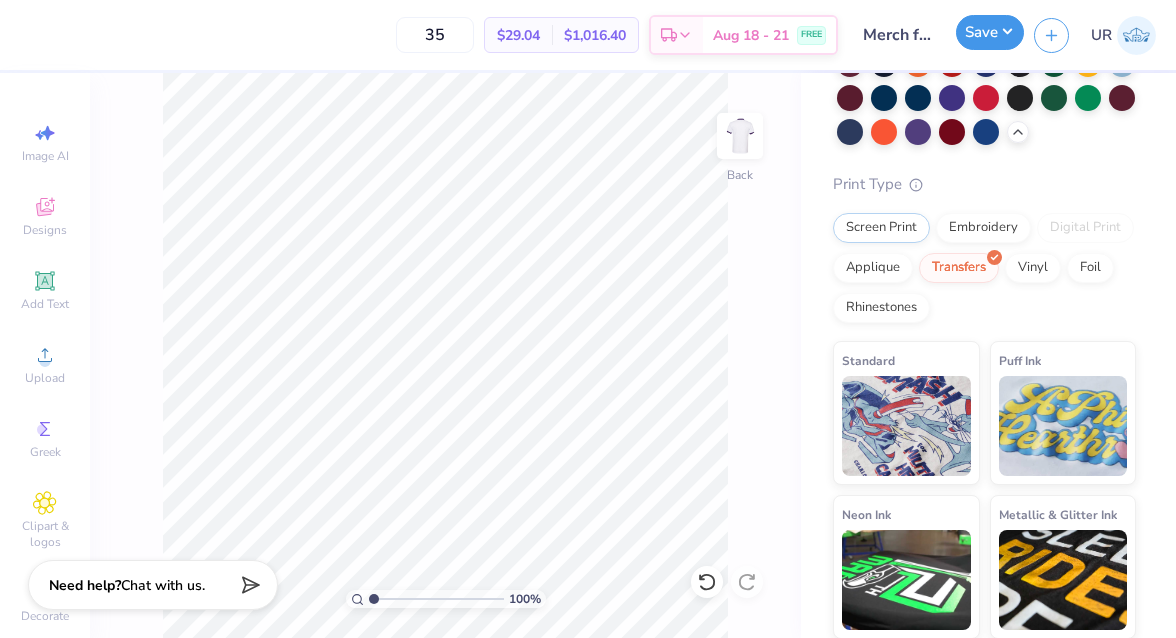 click on "Save" at bounding box center [990, 32] 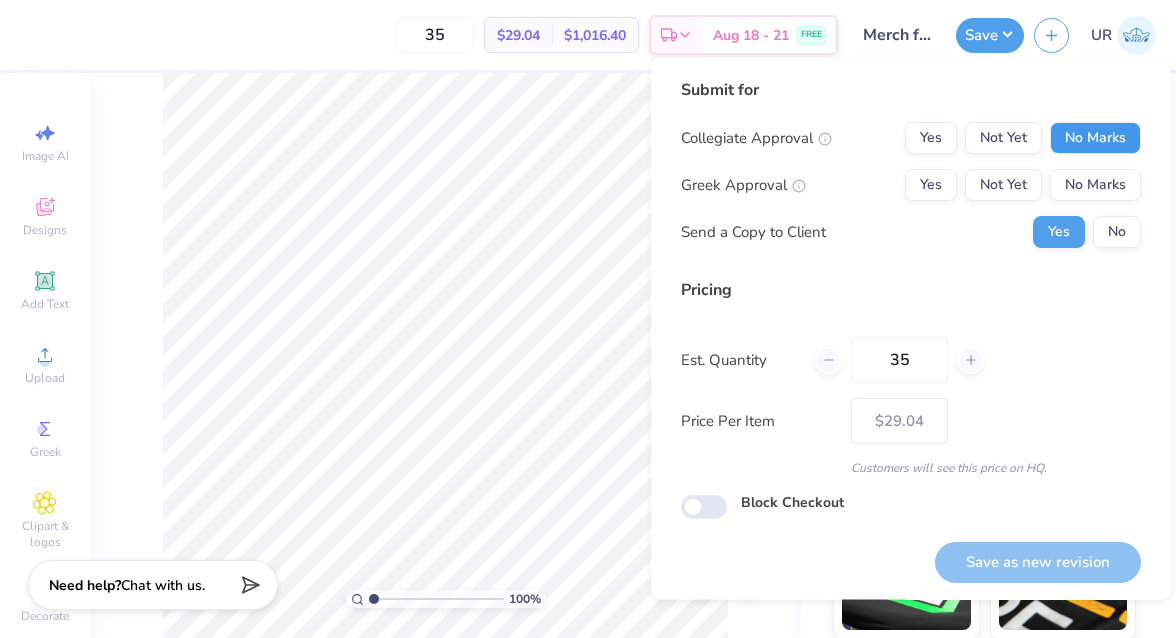 click on "No Marks" at bounding box center (1095, 138) 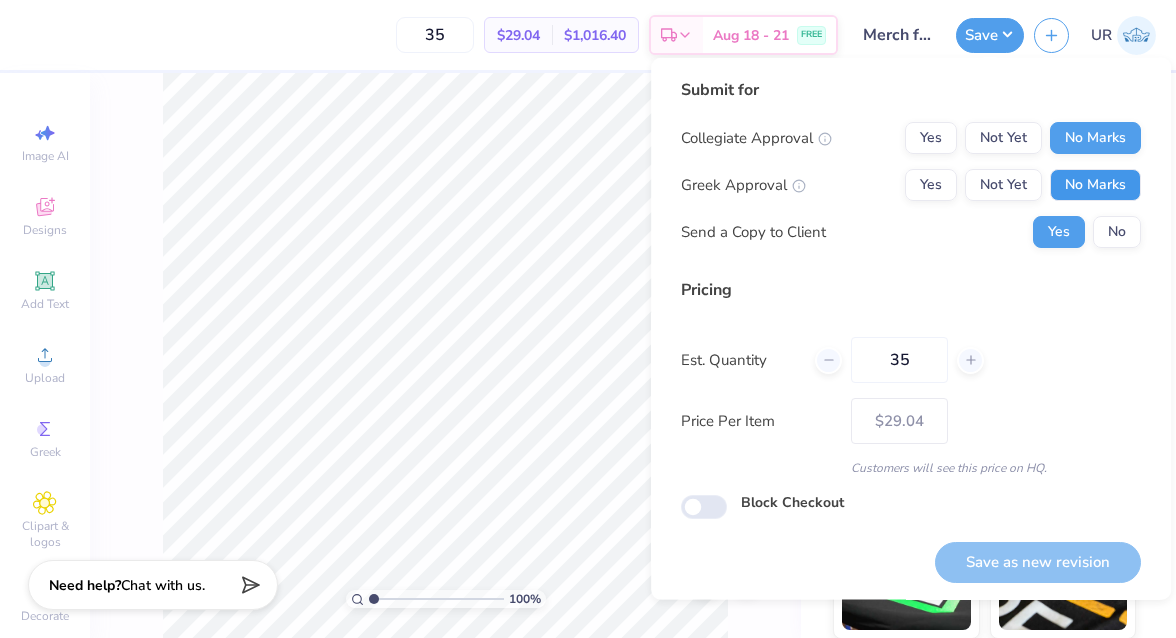 click on "No Marks" at bounding box center (1095, 185) 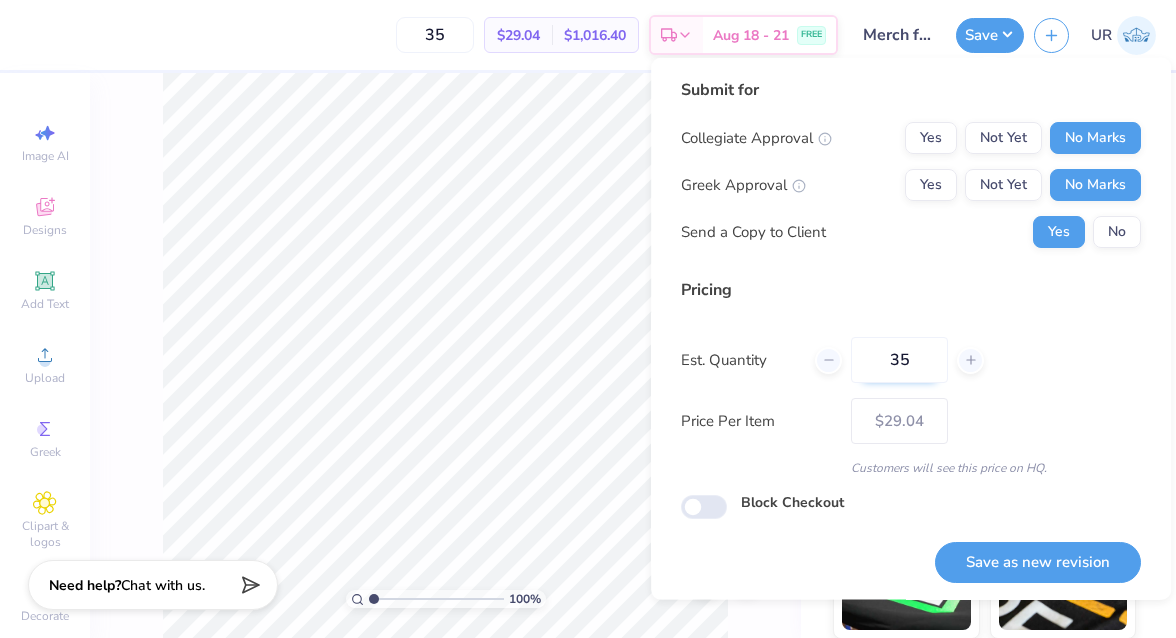 drag, startPoint x: 916, startPoint y: 360, endPoint x: 866, endPoint y: 358, distance: 50.039986 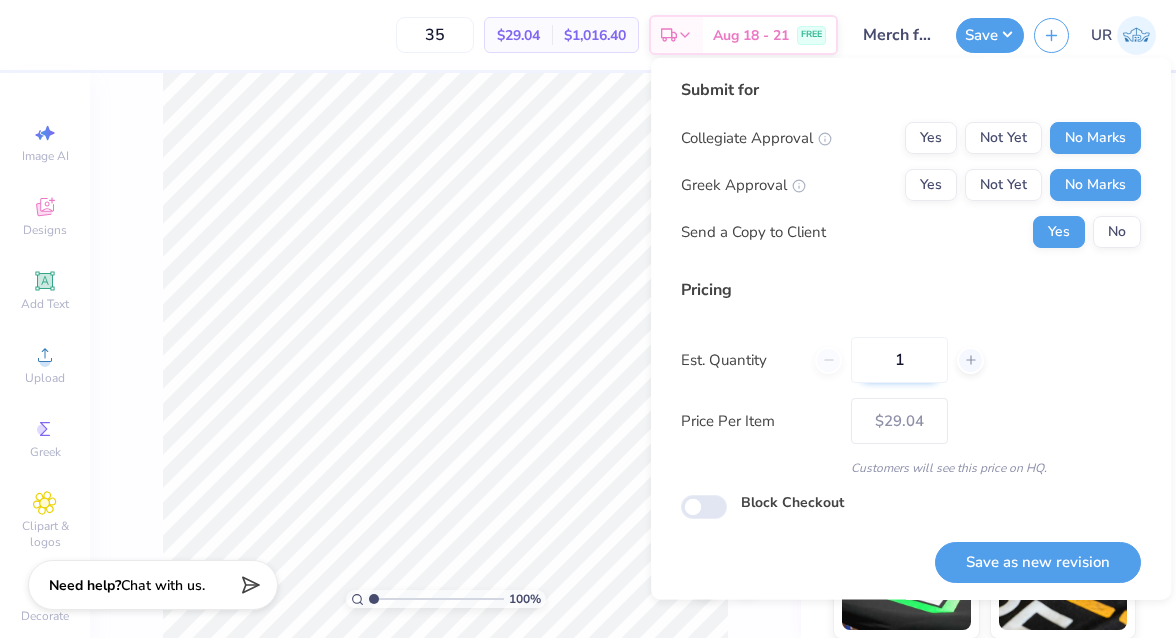 type on "16" 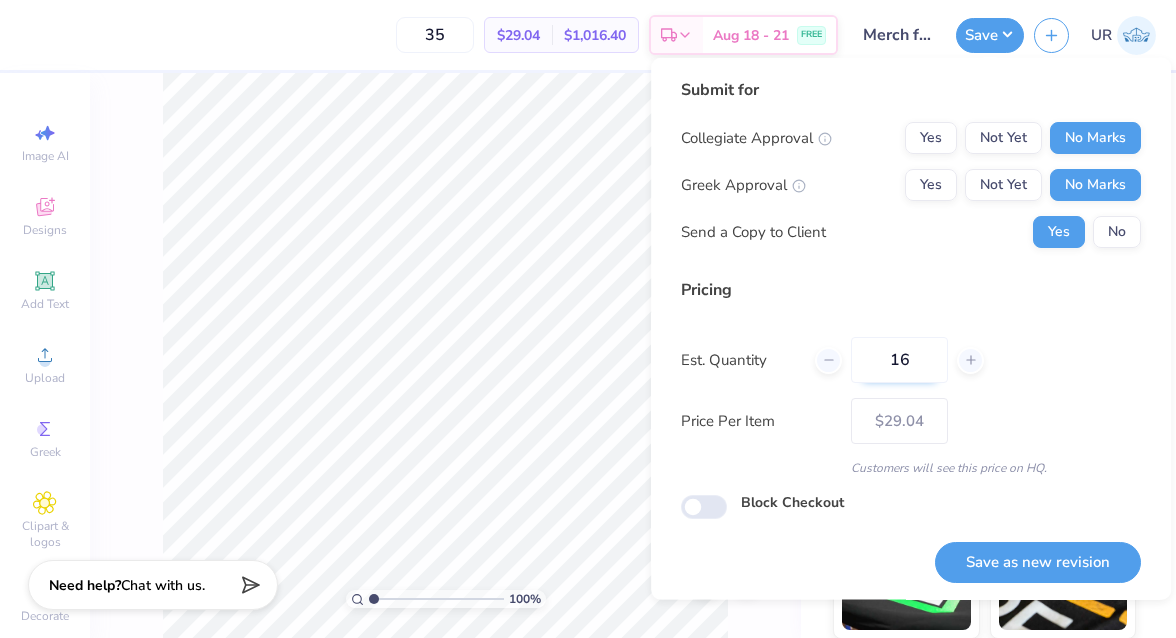 type on "16" 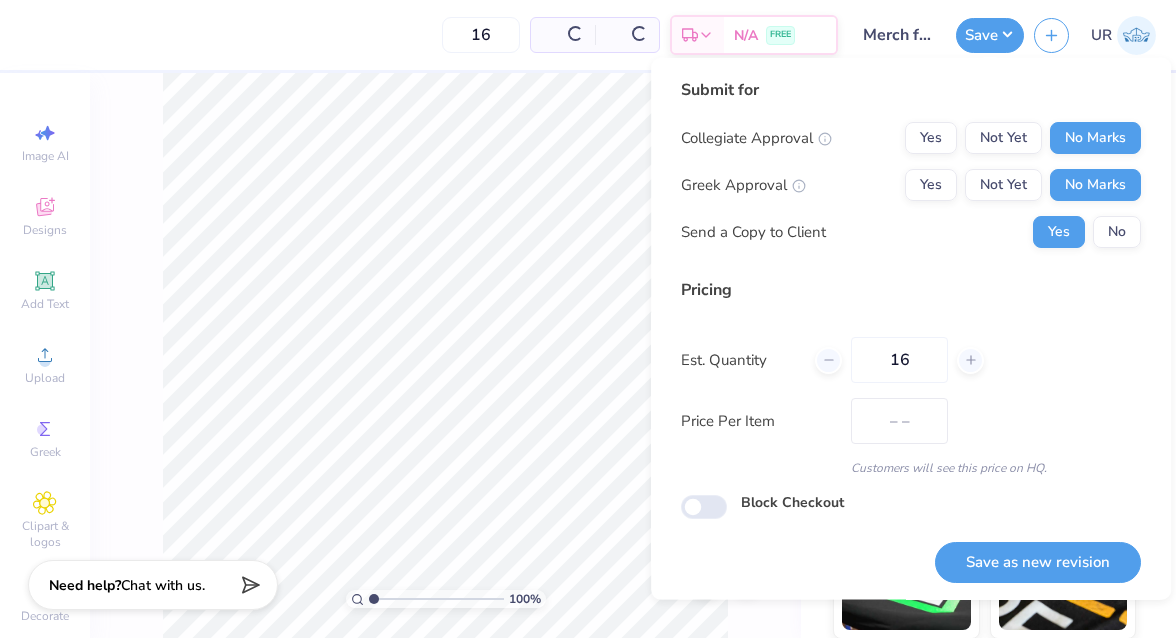 type on "$34.62" 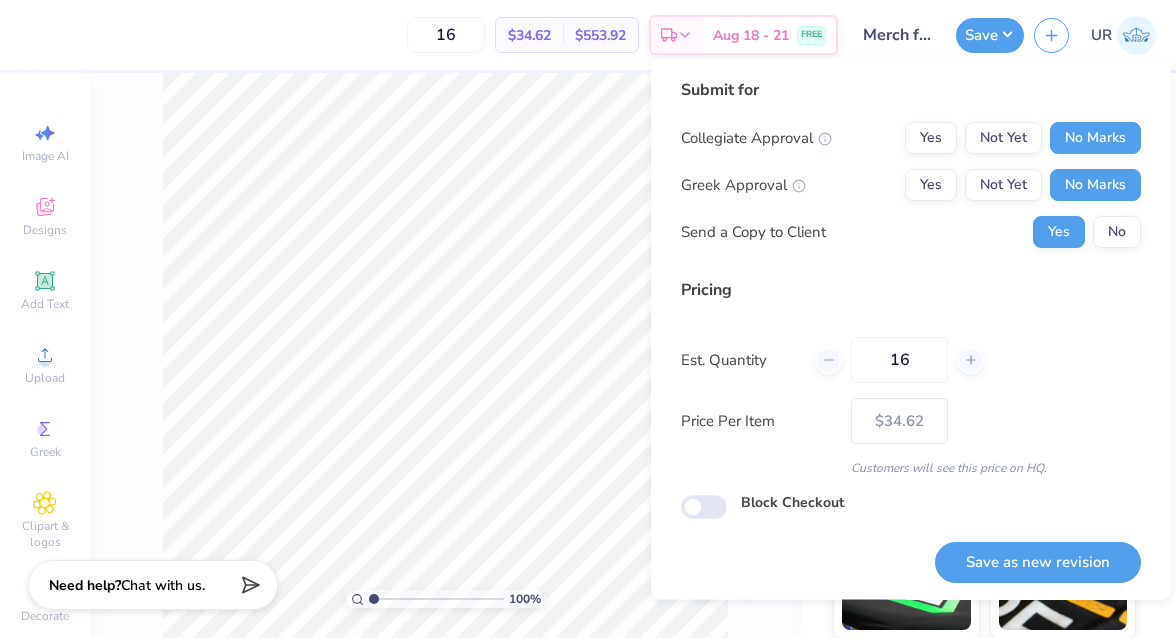 type on "16" 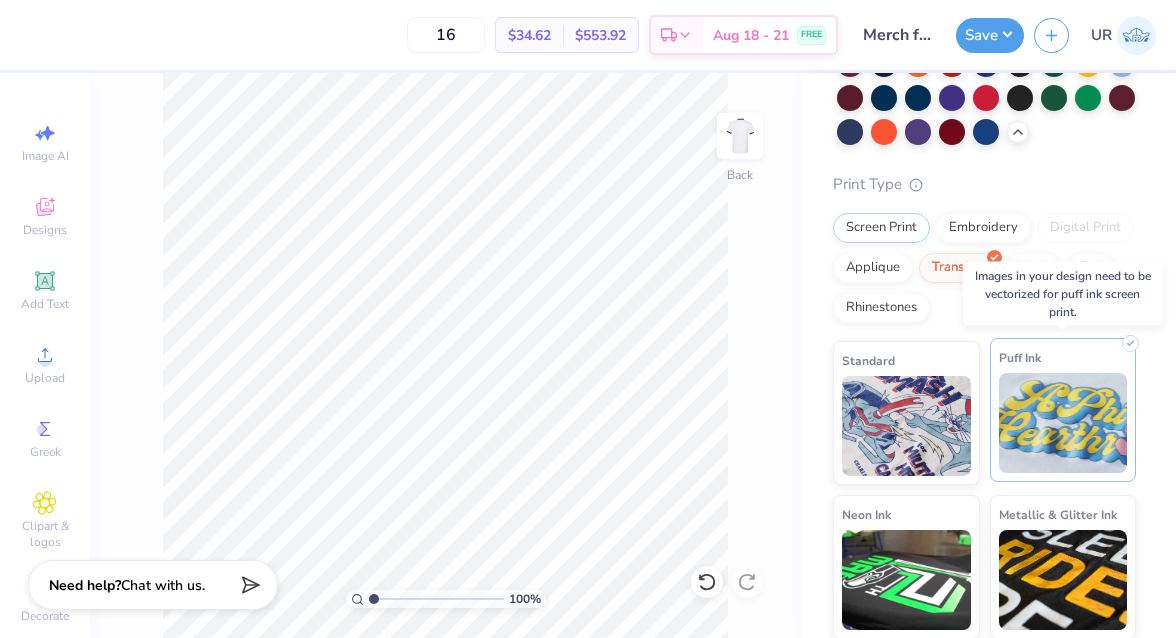 scroll, scrollTop: 262, scrollLeft: 0, axis: vertical 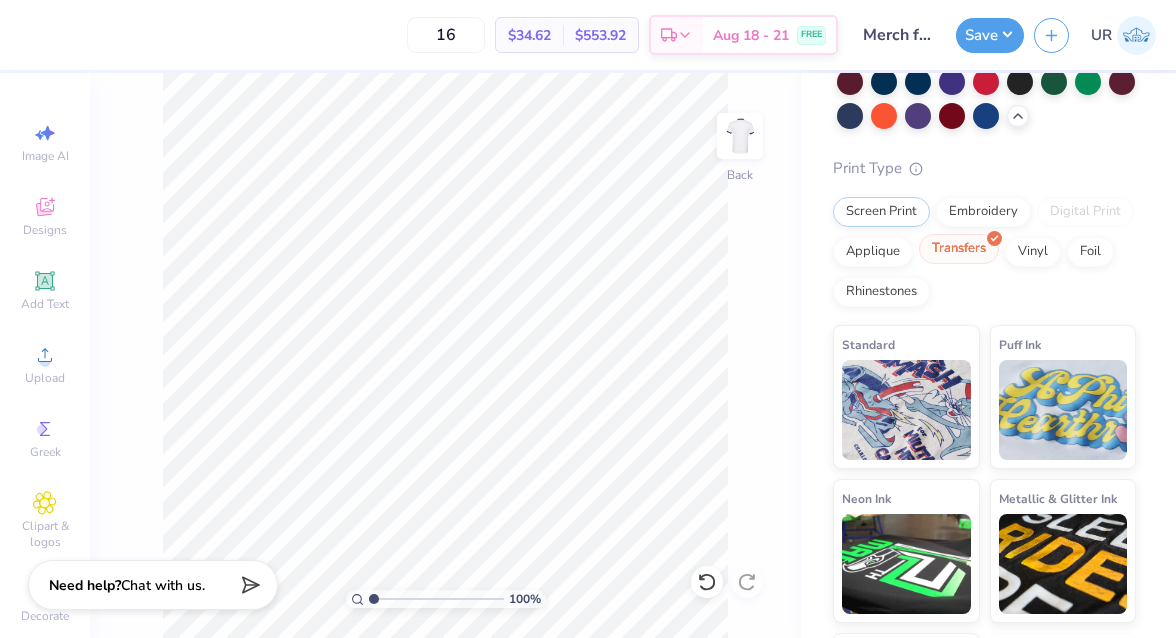 click on "Transfers" at bounding box center (959, 249) 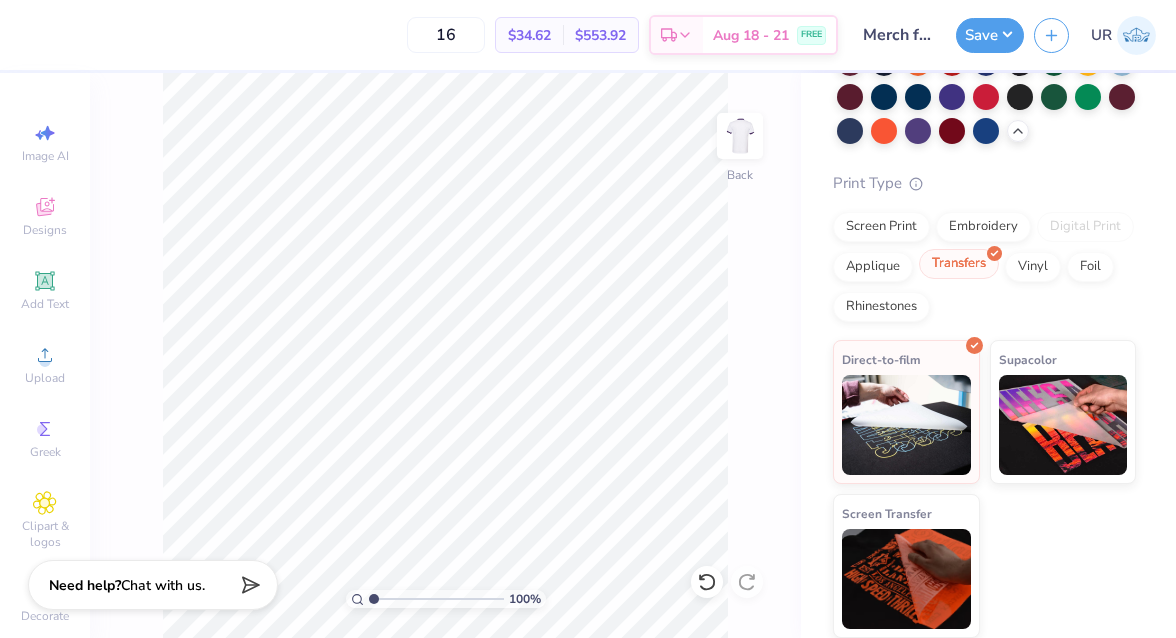 scroll, scrollTop: 246, scrollLeft: 0, axis: vertical 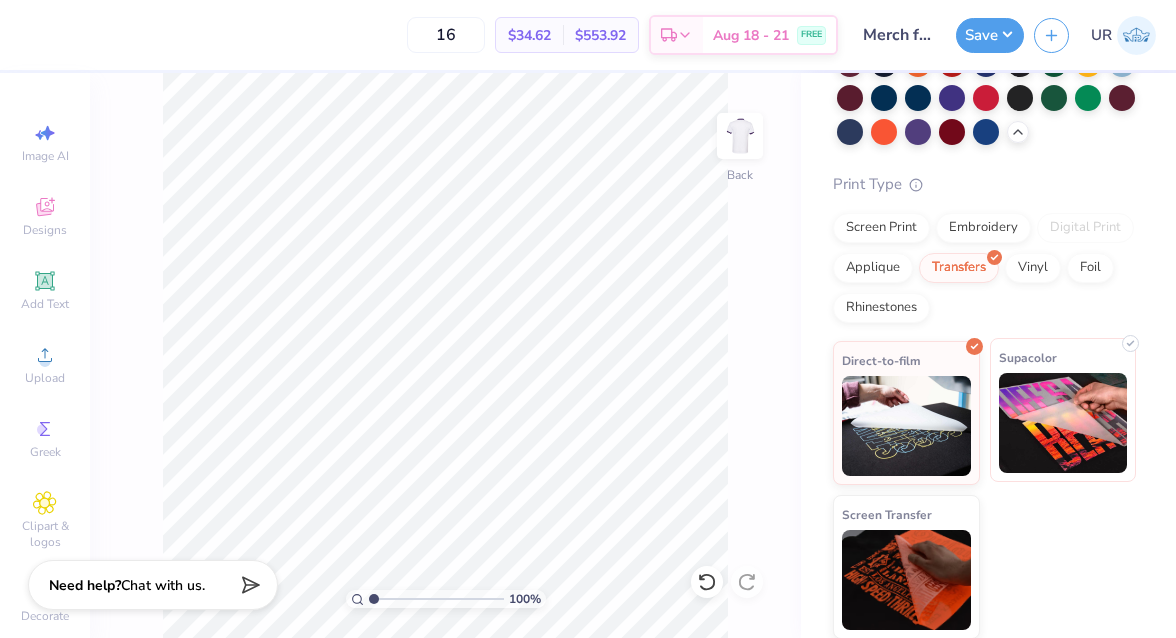 click on "Supacolor" at bounding box center (1063, 410) 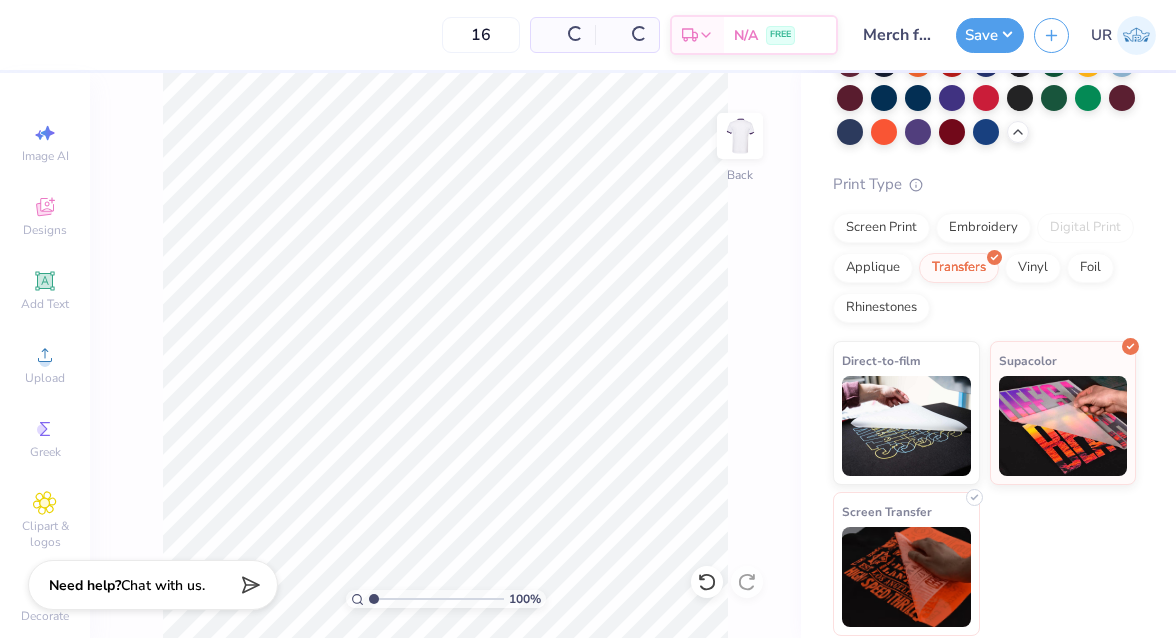 click on "Screen Transfer" at bounding box center (906, 564) 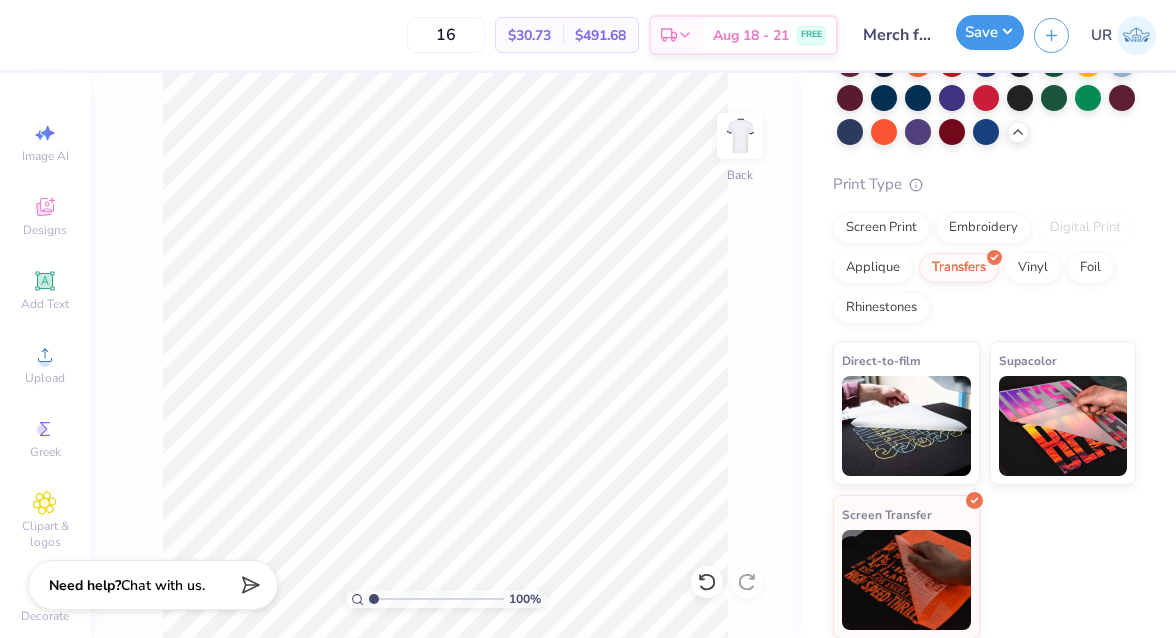 click on "Save" at bounding box center (990, 32) 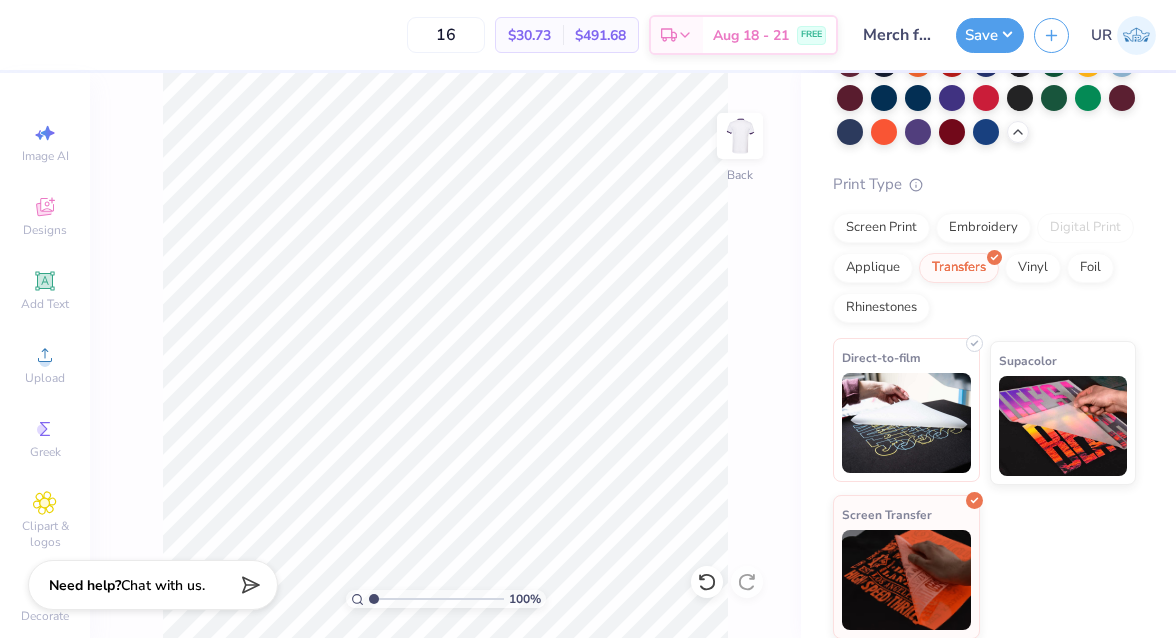 click at bounding box center [906, 423] 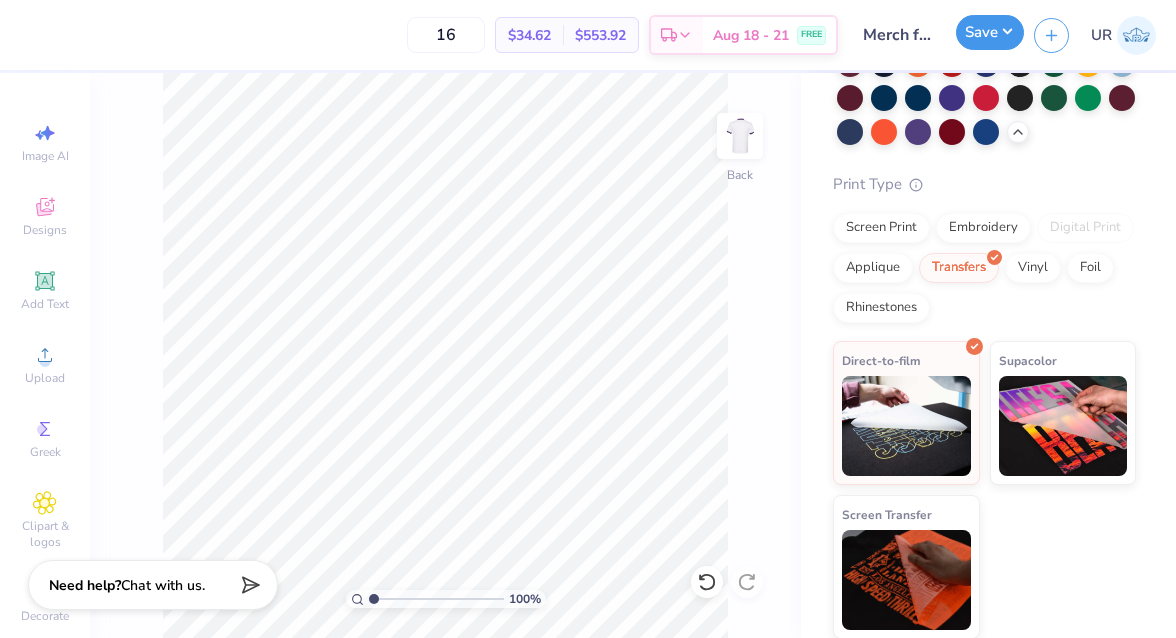 click on "Save" at bounding box center [990, 32] 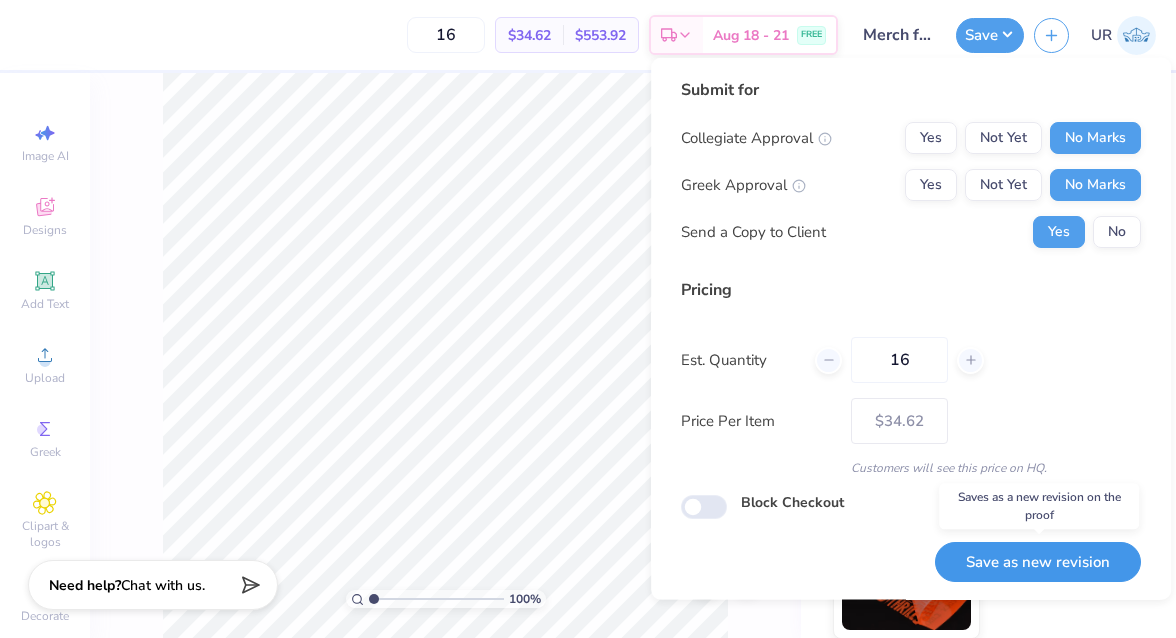 click on "Save as new revision" at bounding box center [1038, 561] 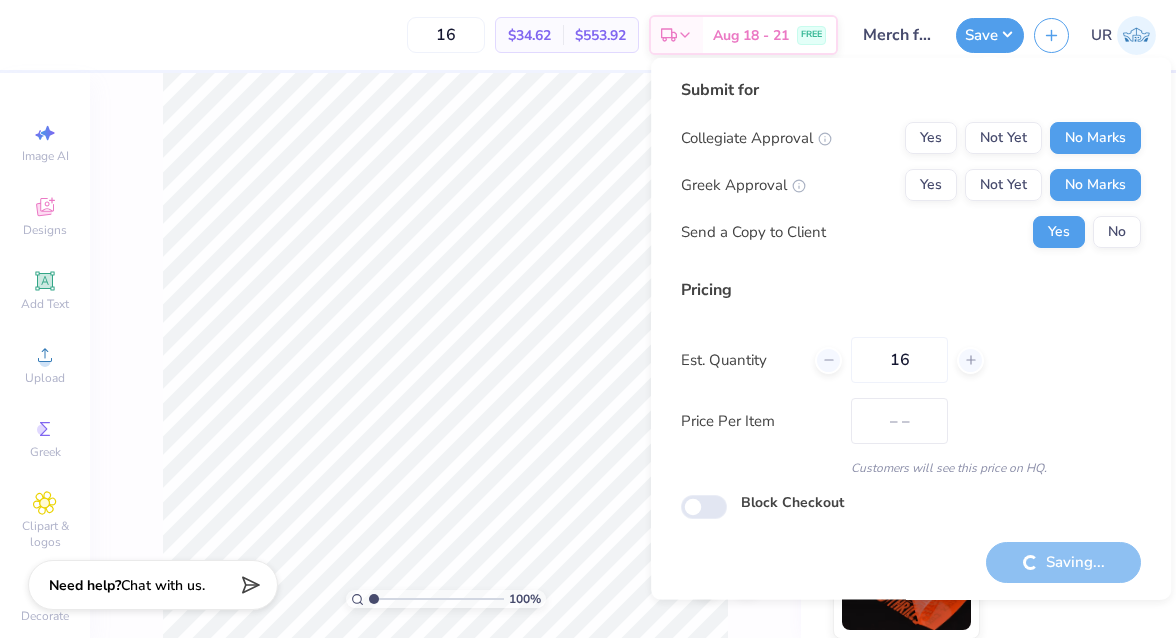 type on "$34.62" 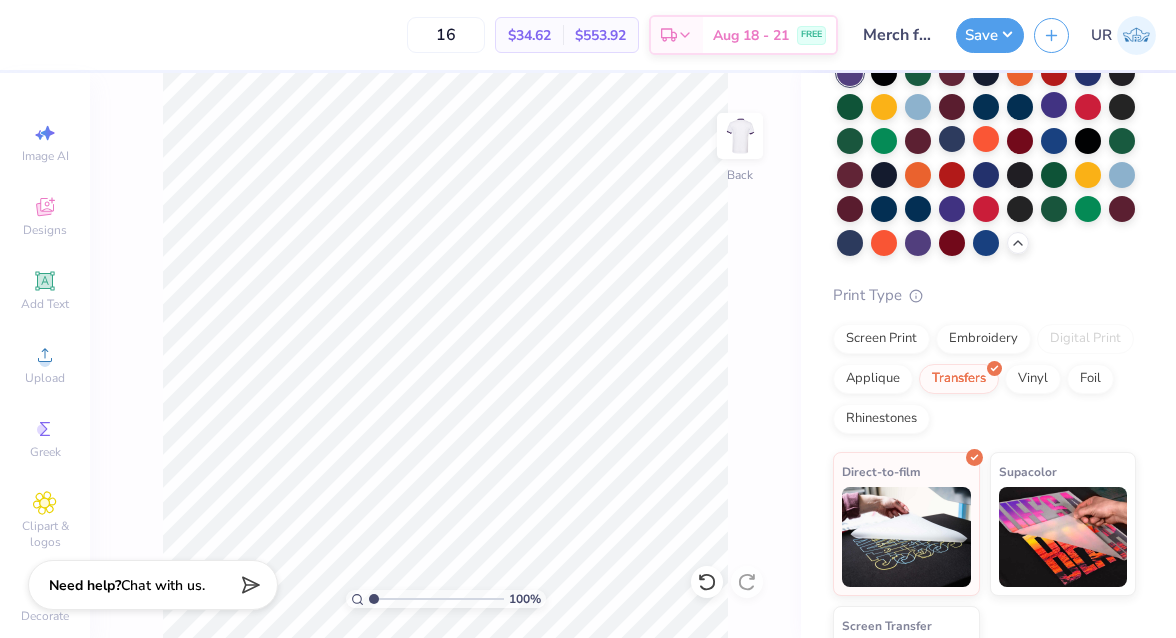 scroll, scrollTop: 246, scrollLeft: 0, axis: vertical 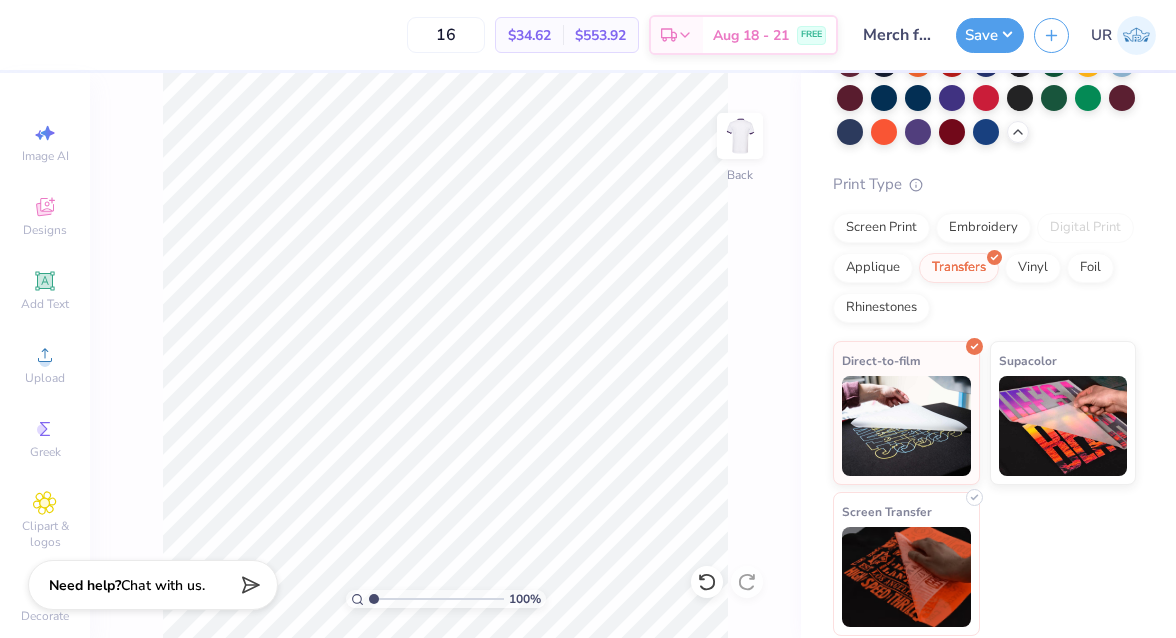 click at bounding box center (906, 577) 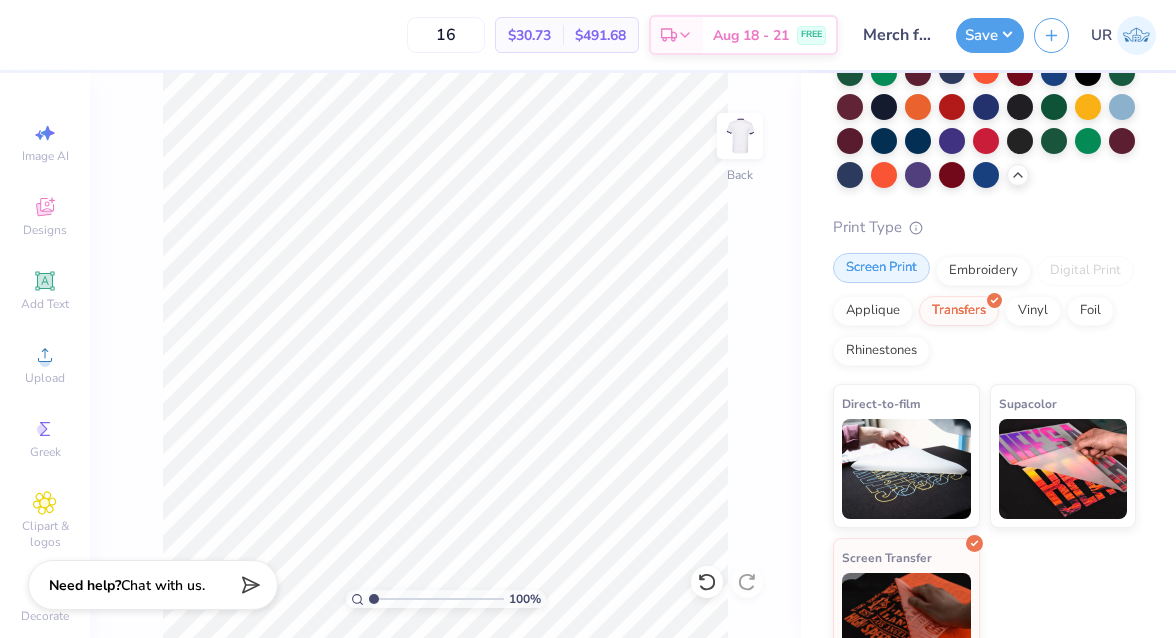 scroll, scrollTop: 246, scrollLeft: 0, axis: vertical 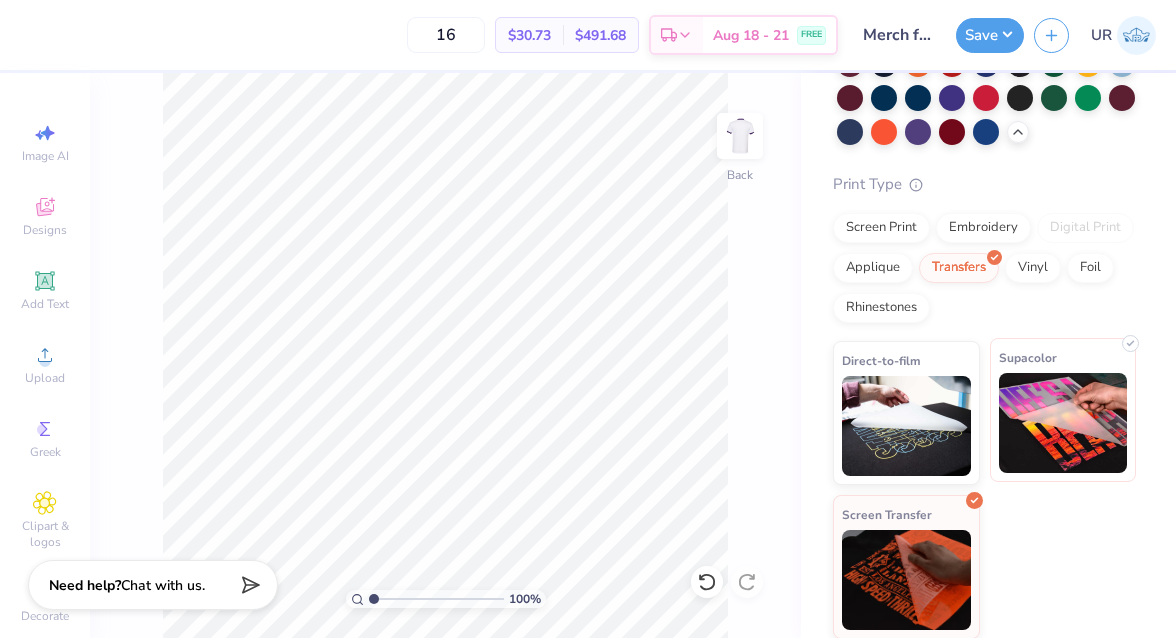 click at bounding box center (1063, 423) 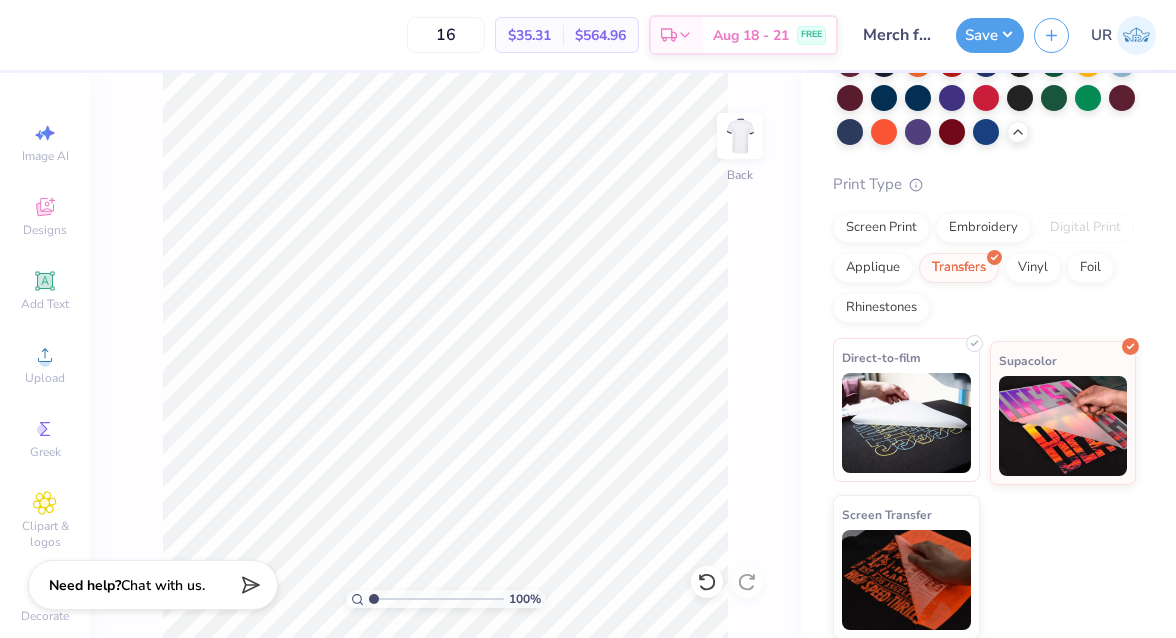 click at bounding box center [906, 423] 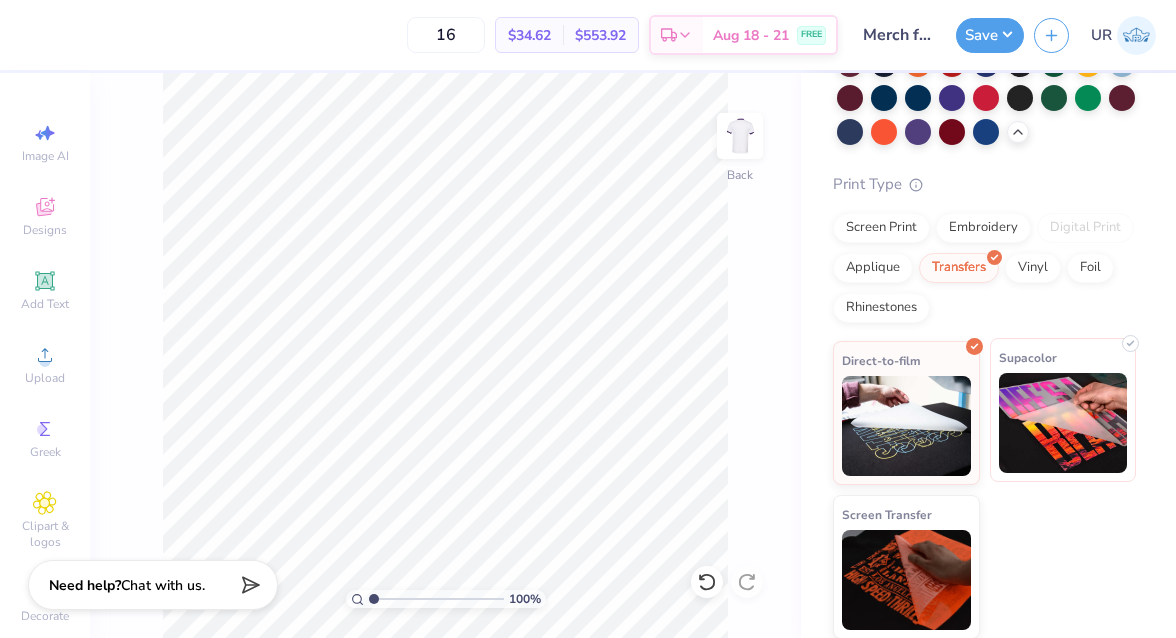 click at bounding box center [1063, 423] 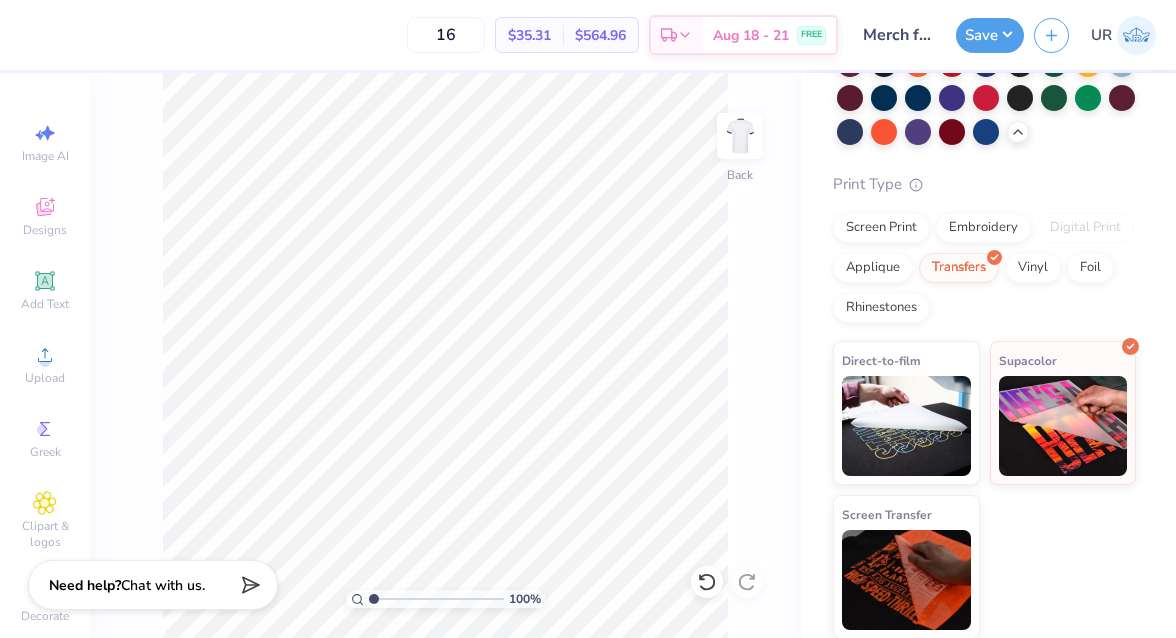 scroll, scrollTop: 0, scrollLeft: 0, axis: both 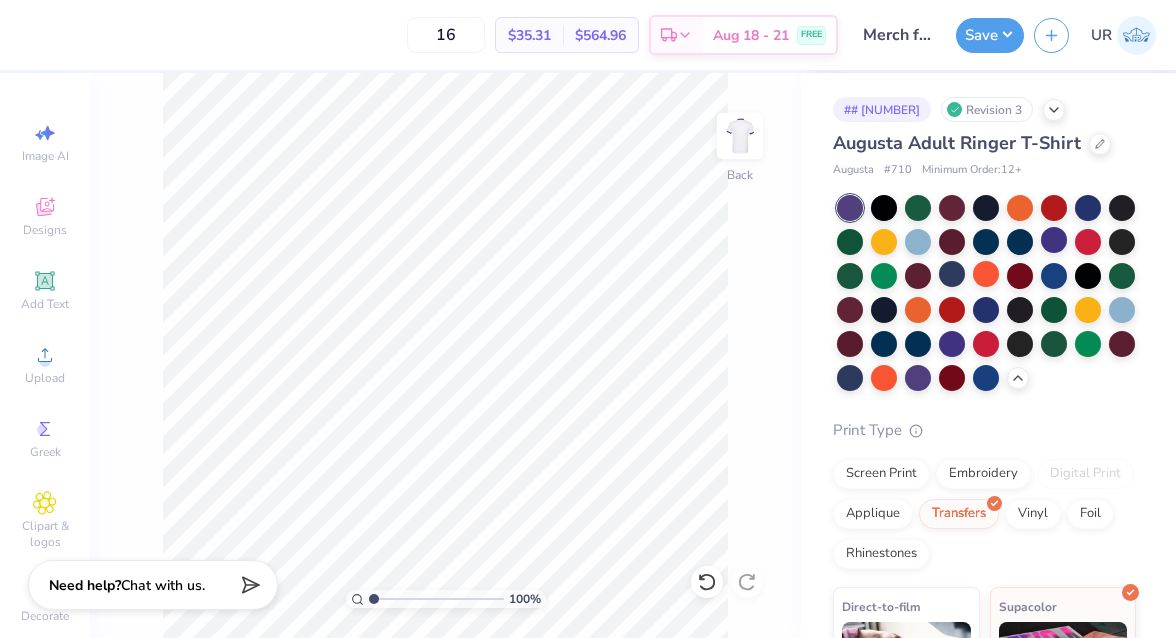 click on "# [NUMBER]" at bounding box center [882, 109] 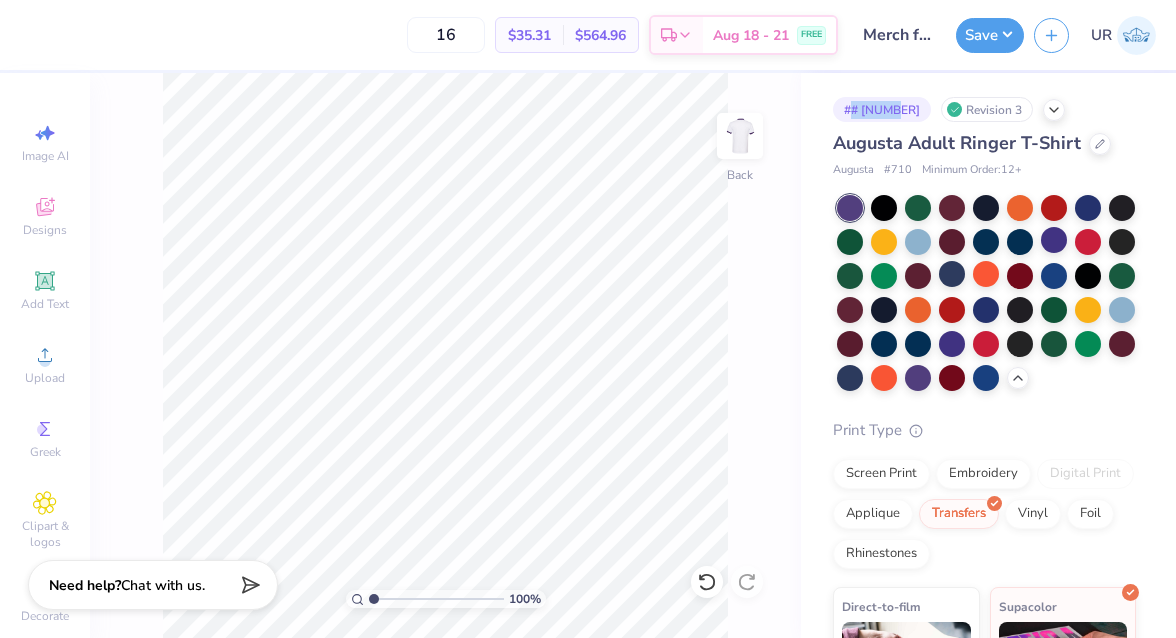 click on "# [NUMBER]" at bounding box center [882, 109] 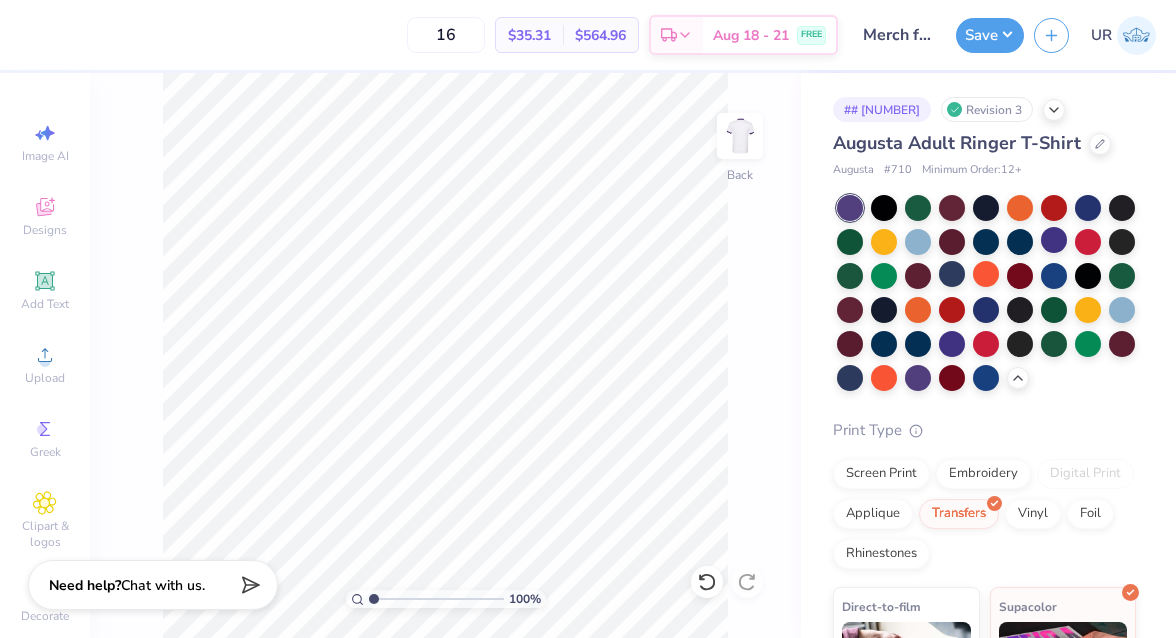 click on "# 710" at bounding box center [898, 170] 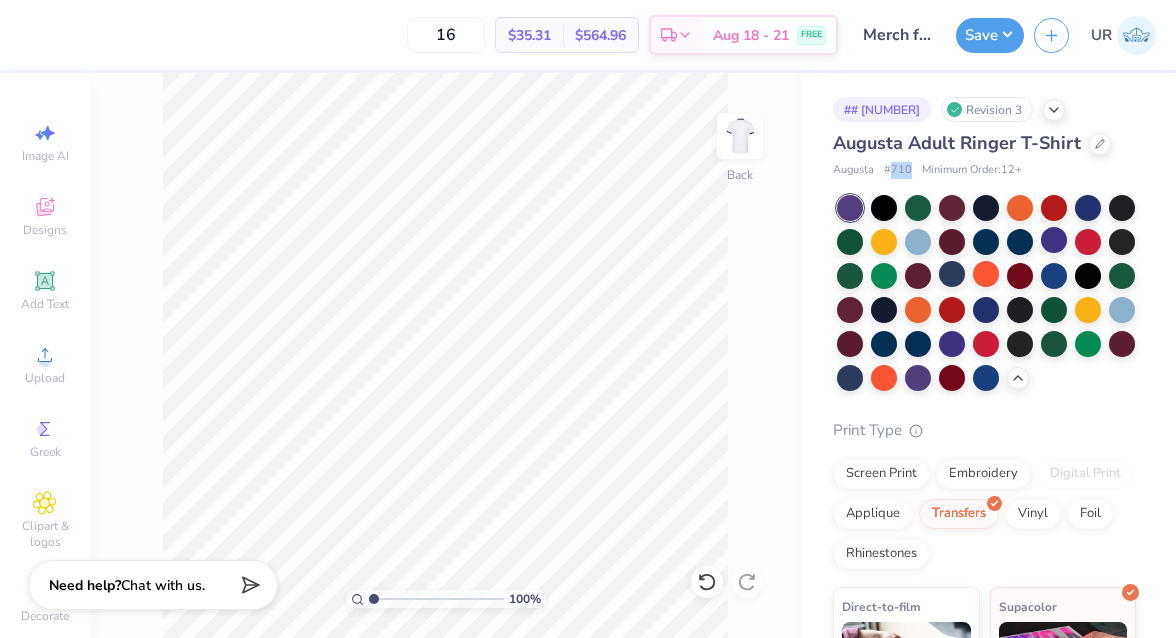 click on "# 710" at bounding box center (898, 170) 